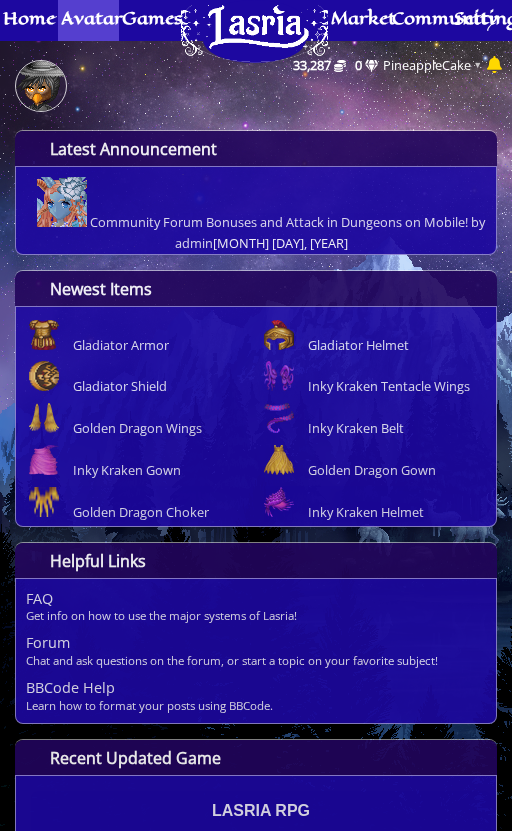 scroll, scrollTop: 0, scrollLeft: 0, axis: both 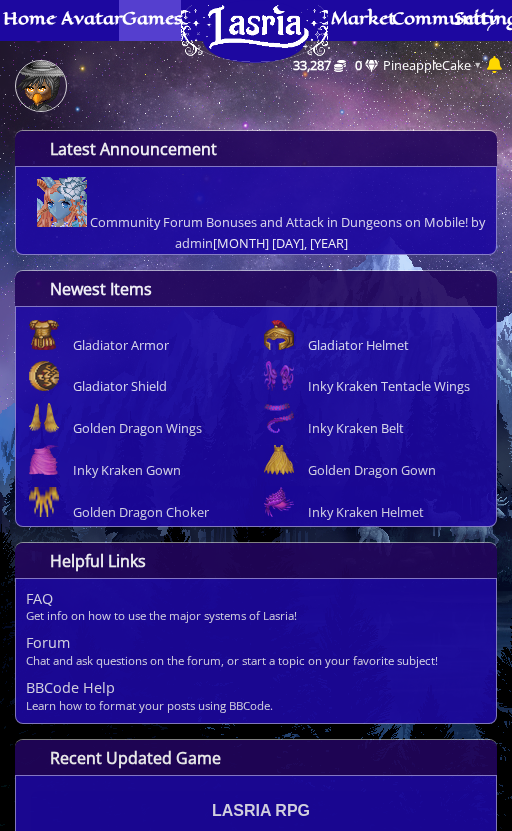 click on "Games" at bounding box center (152, 18) 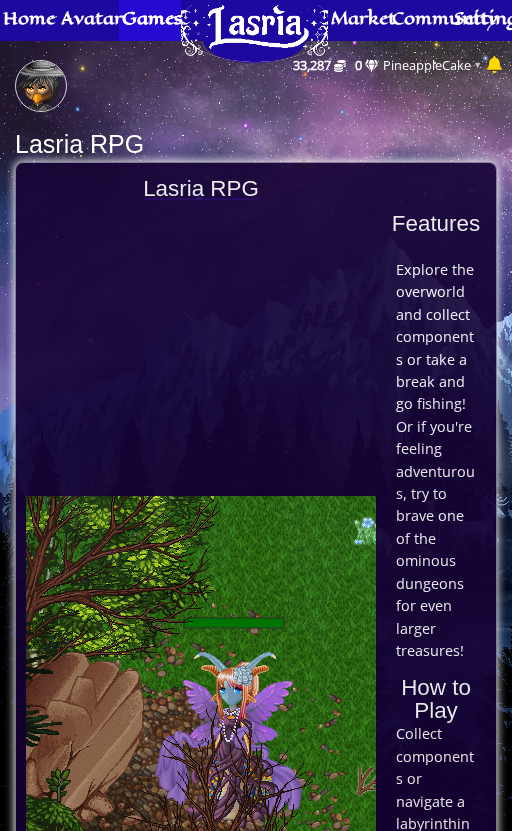 scroll, scrollTop: 0, scrollLeft: 0, axis: both 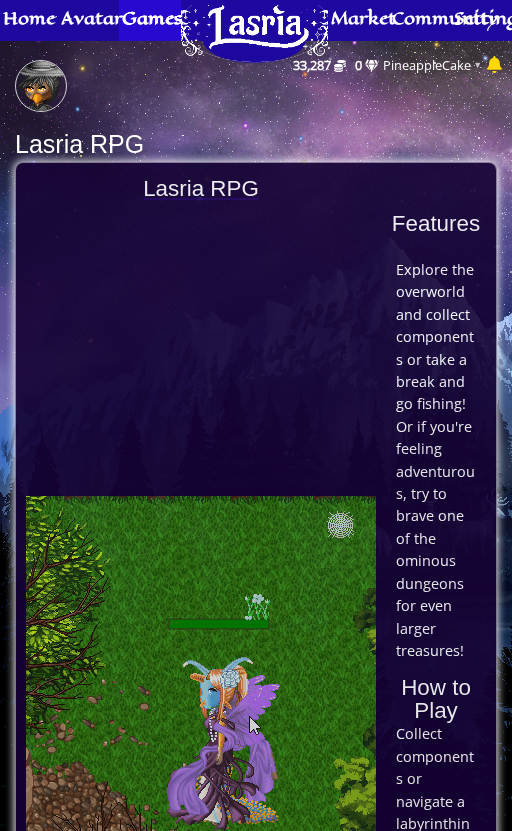 click at bounding box center (201, 671) 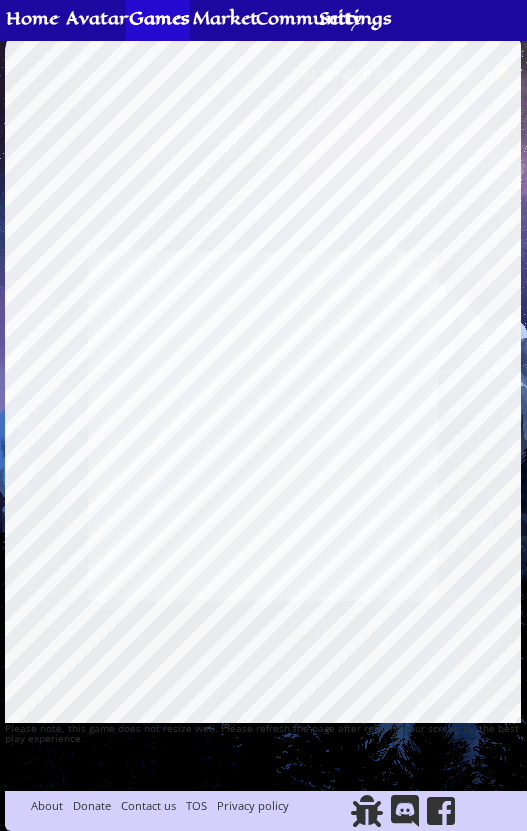 scroll, scrollTop: 0, scrollLeft: 0, axis: both 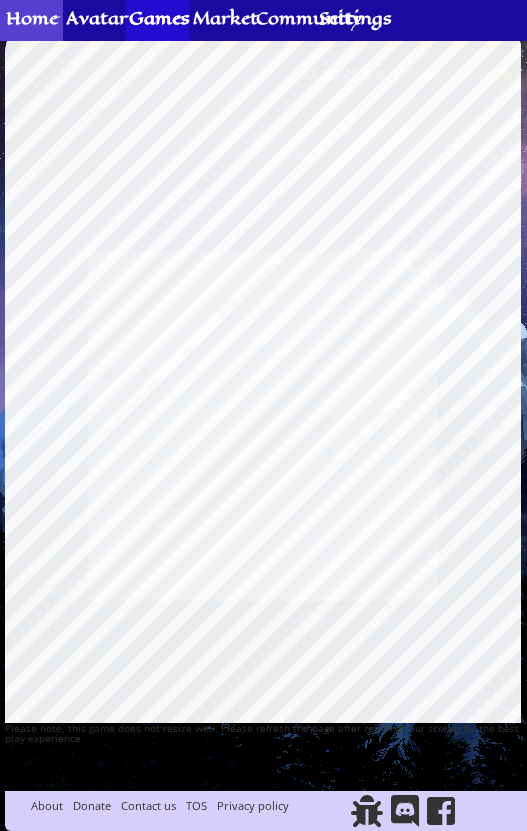 click on "Home" at bounding box center (32, 18) 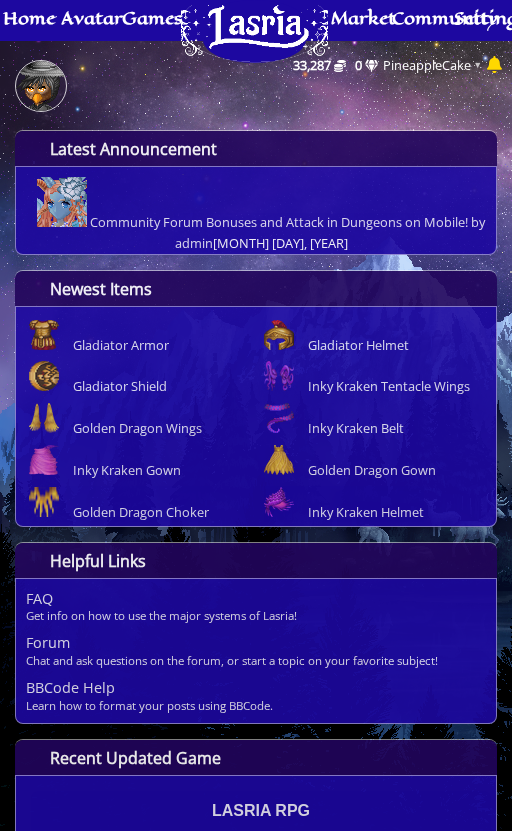 scroll, scrollTop: 0, scrollLeft: 0, axis: both 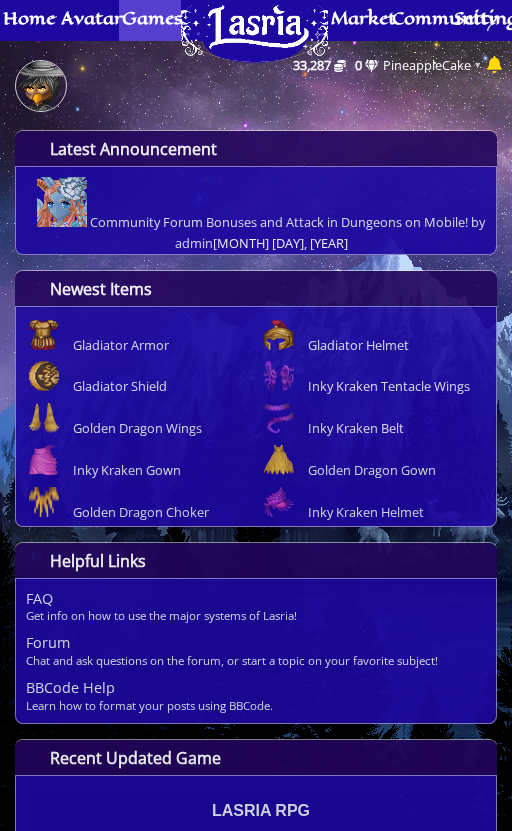 click on "Games" at bounding box center [152, 18] 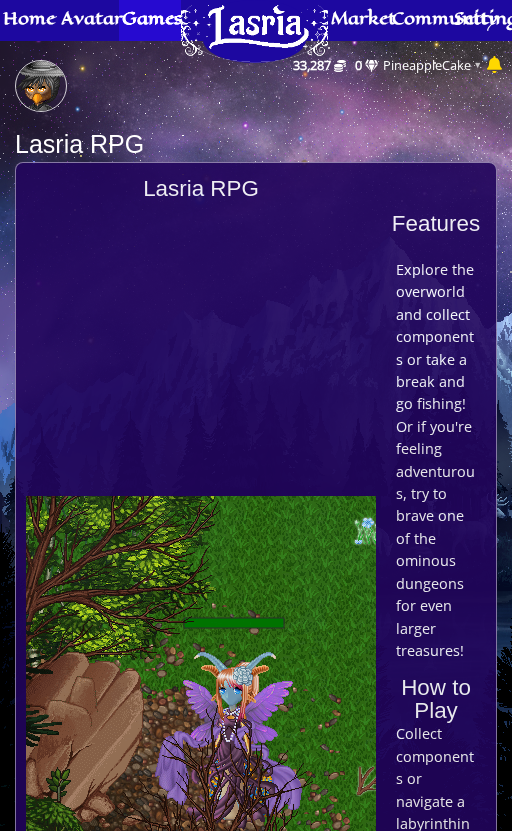 scroll, scrollTop: 0, scrollLeft: 0, axis: both 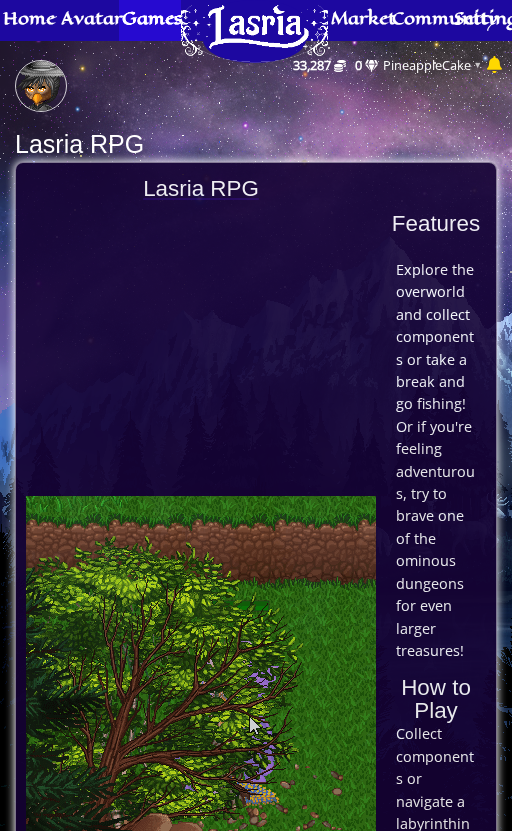 click at bounding box center (201, 671) 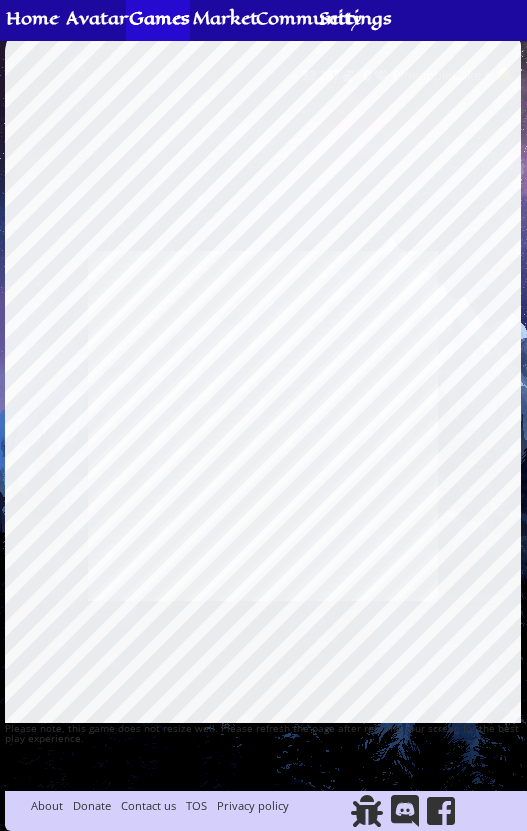 scroll, scrollTop: 0, scrollLeft: 0, axis: both 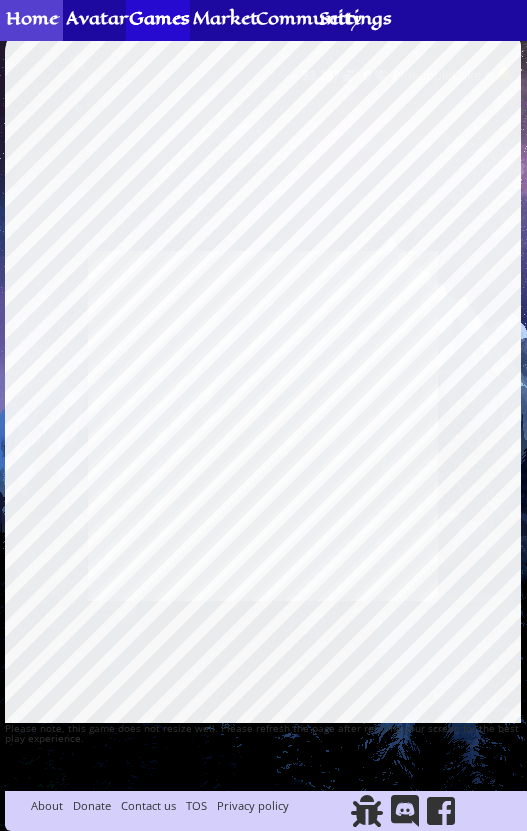 click on "Home" at bounding box center [32, 18] 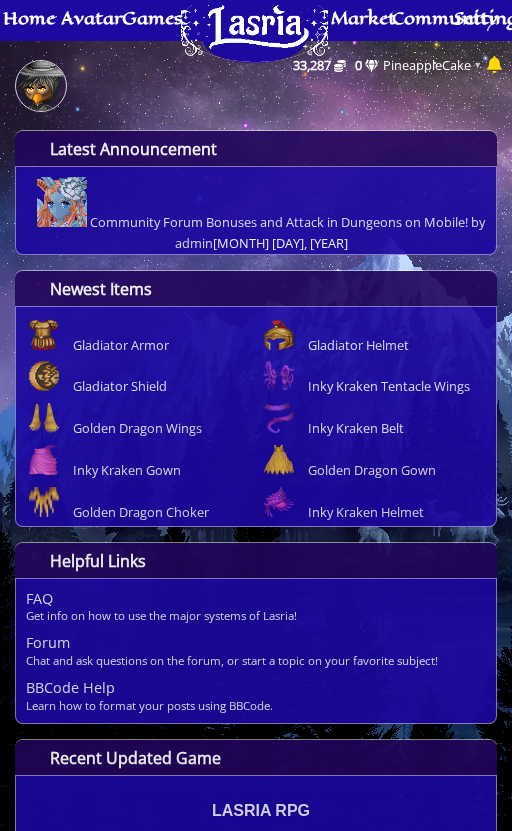 scroll, scrollTop: 0, scrollLeft: 0, axis: both 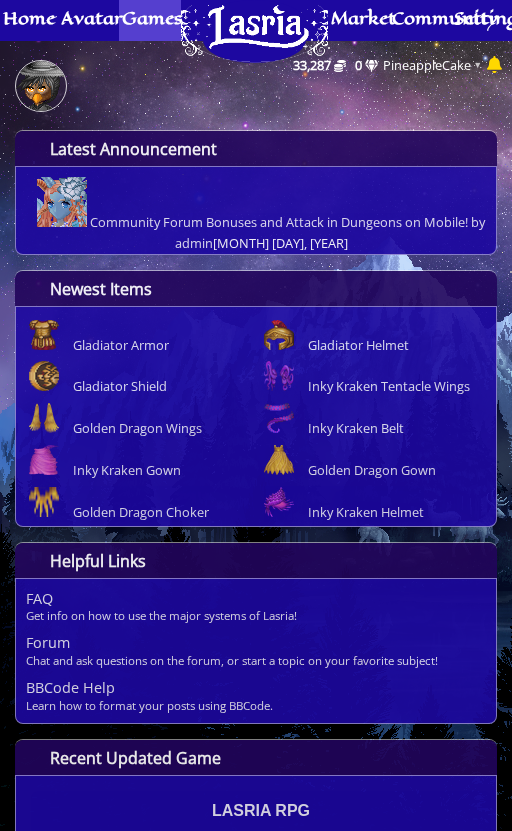 click on "Games" at bounding box center (152, 18) 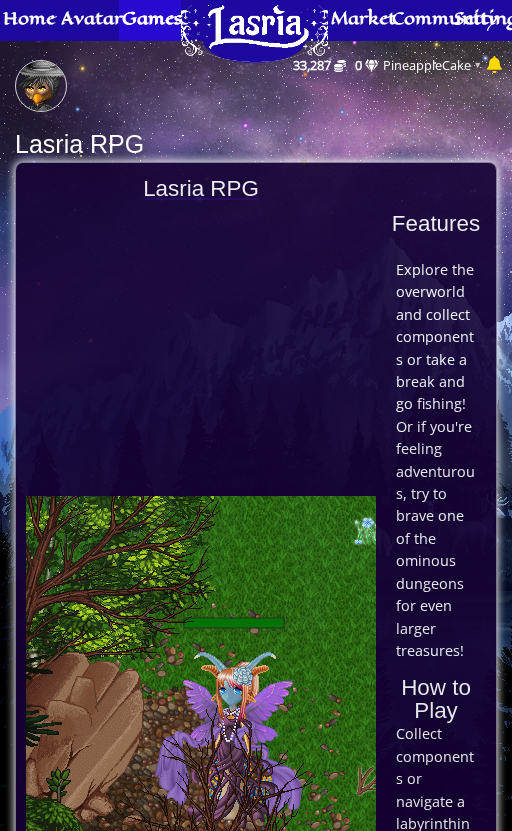 scroll, scrollTop: 0, scrollLeft: 0, axis: both 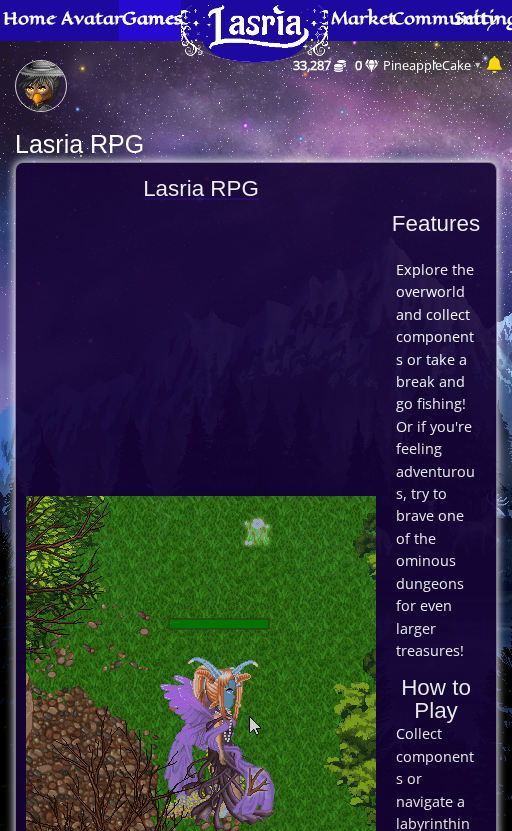 click at bounding box center (201, 671) 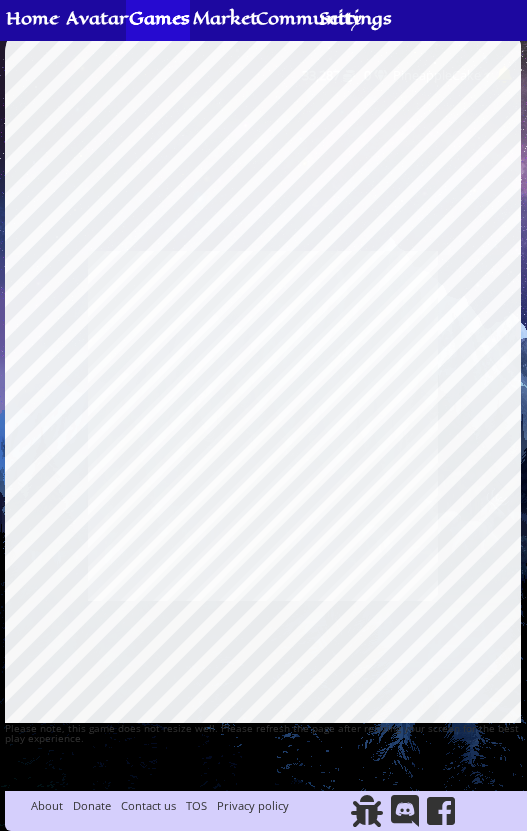 scroll, scrollTop: 0, scrollLeft: 0, axis: both 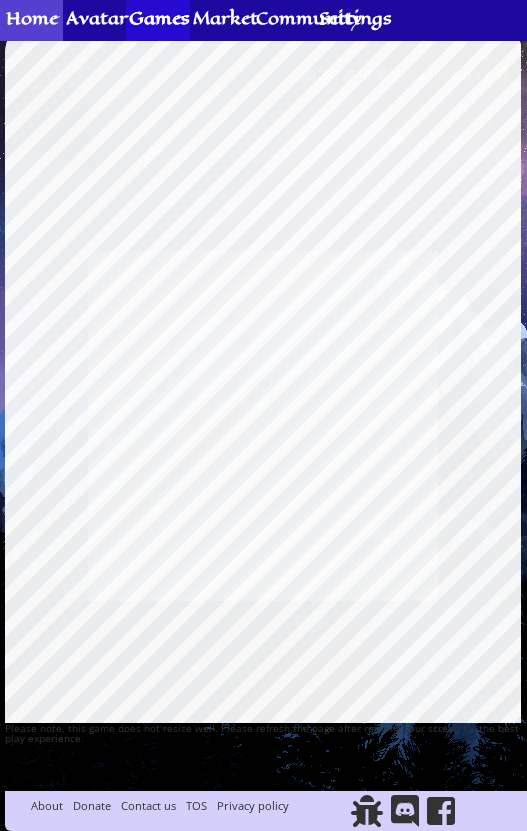 click on "Home" at bounding box center (32, 18) 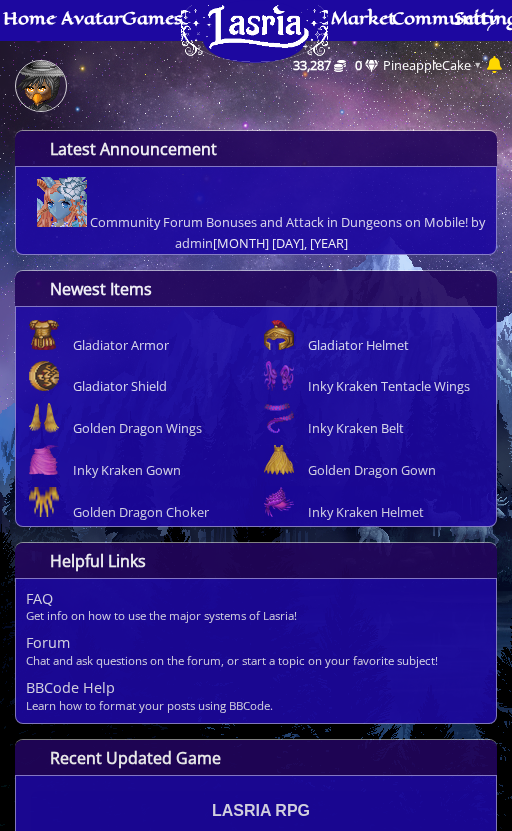 scroll, scrollTop: 0, scrollLeft: 0, axis: both 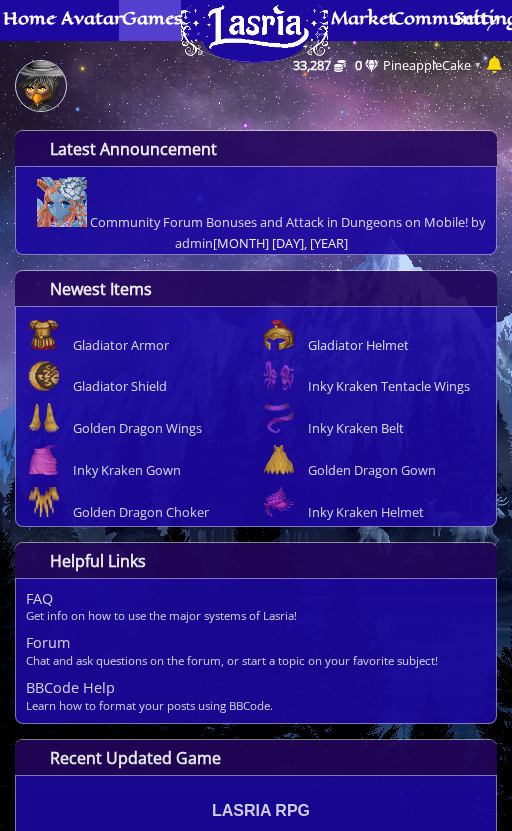 click on "Games" at bounding box center [152, 18] 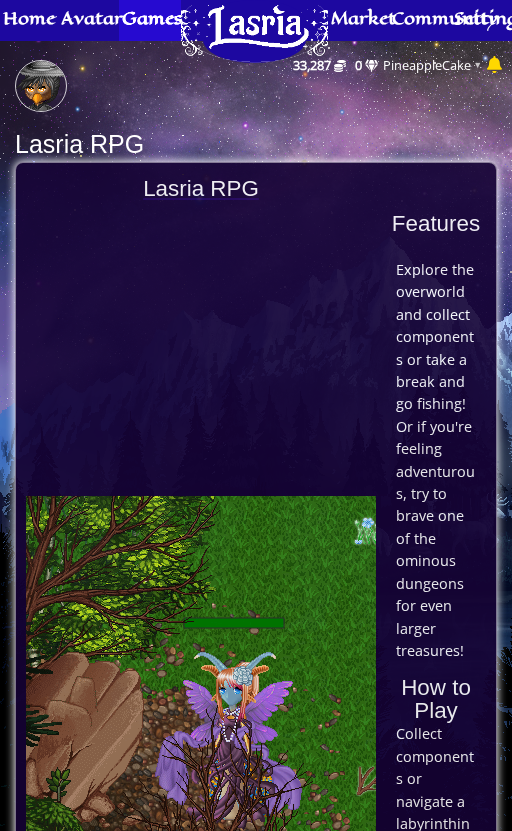 scroll, scrollTop: 0, scrollLeft: 0, axis: both 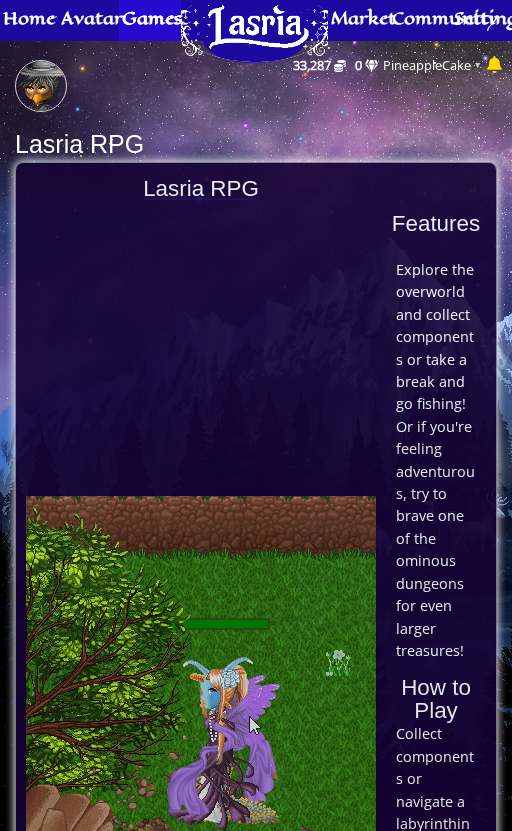 click at bounding box center (201, 671) 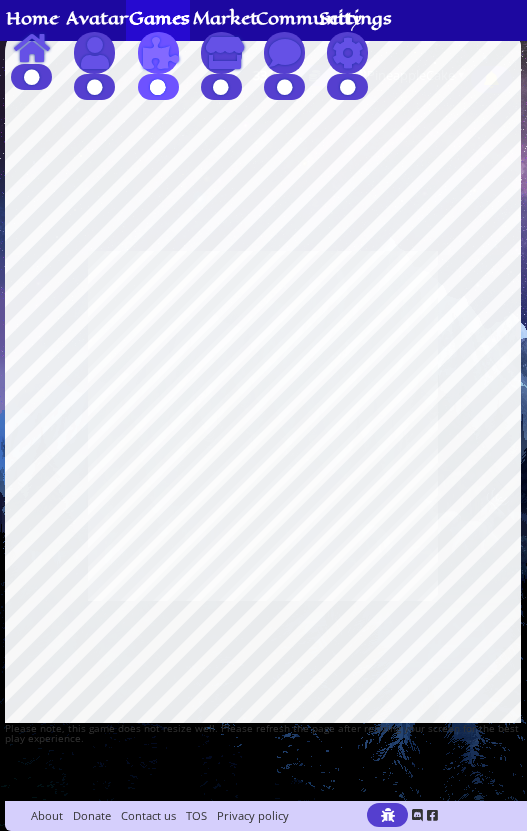 scroll, scrollTop: 0, scrollLeft: 0, axis: both 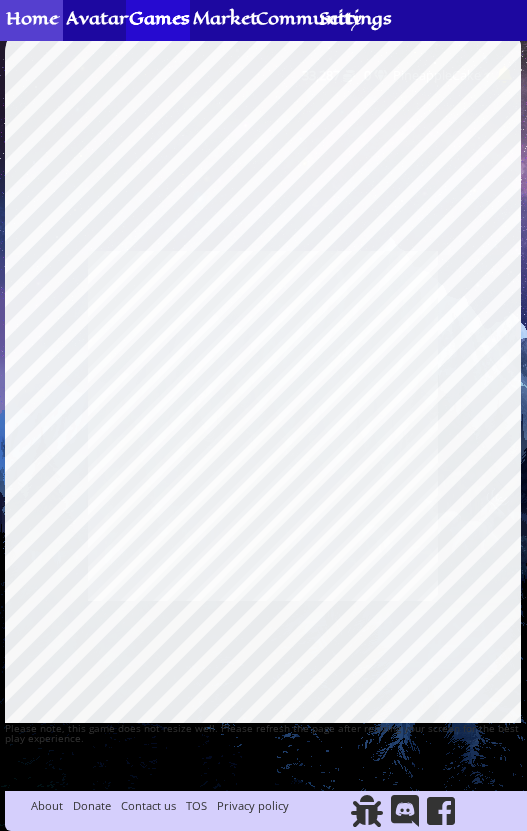 click on "Home" at bounding box center (32, 18) 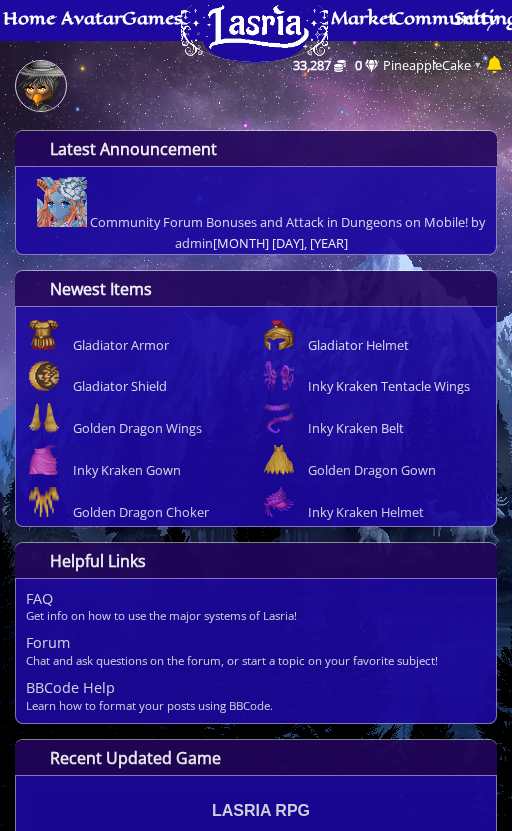 scroll, scrollTop: 0, scrollLeft: 0, axis: both 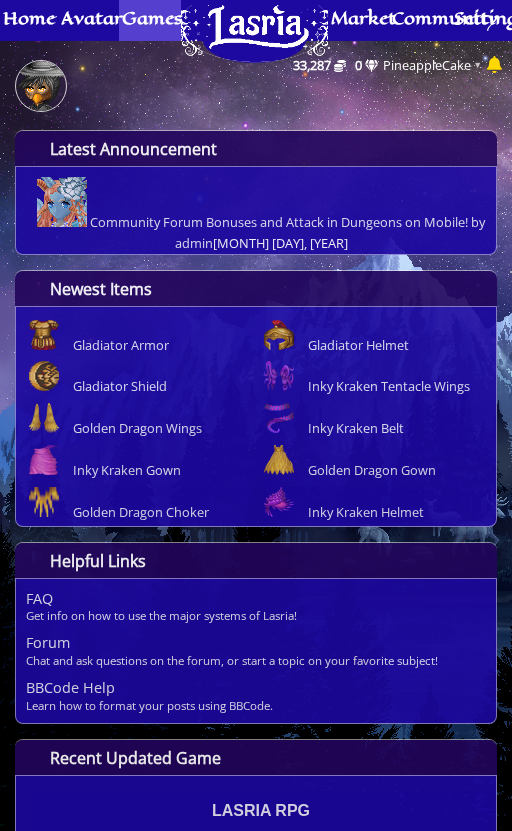 click on "Games" at bounding box center (152, 18) 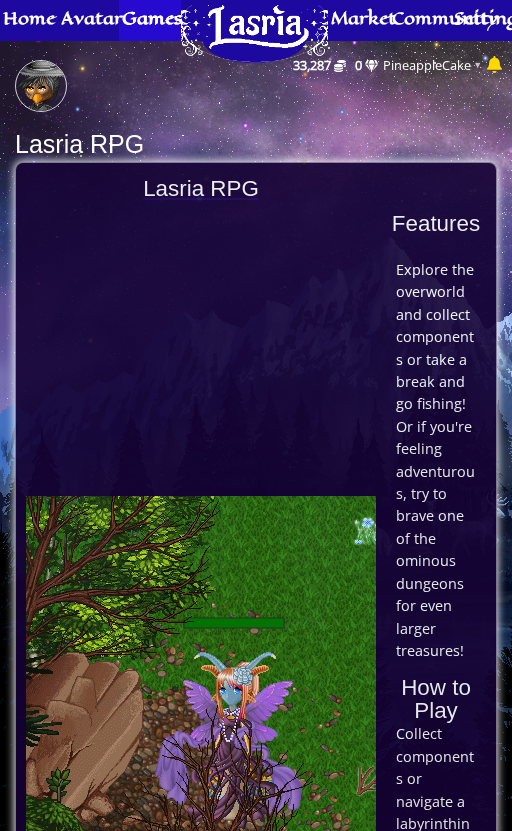 scroll, scrollTop: 0, scrollLeft: 0, axis: both 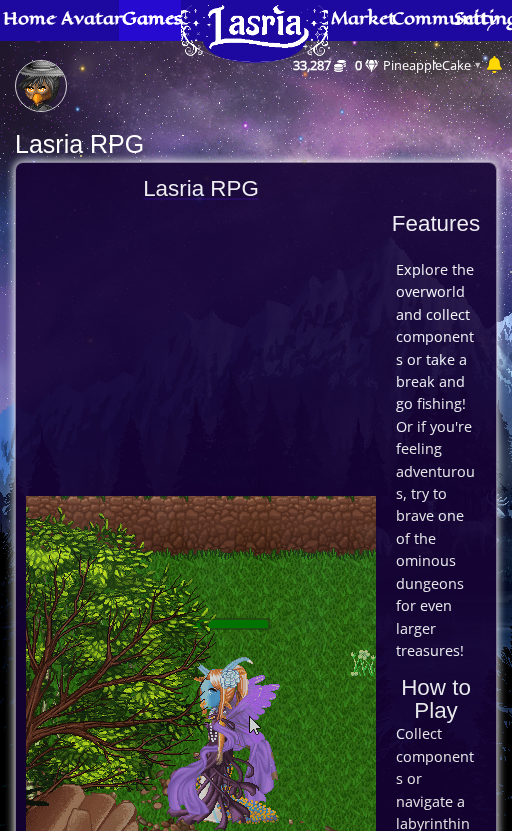 click at bounding box center (201, 671) 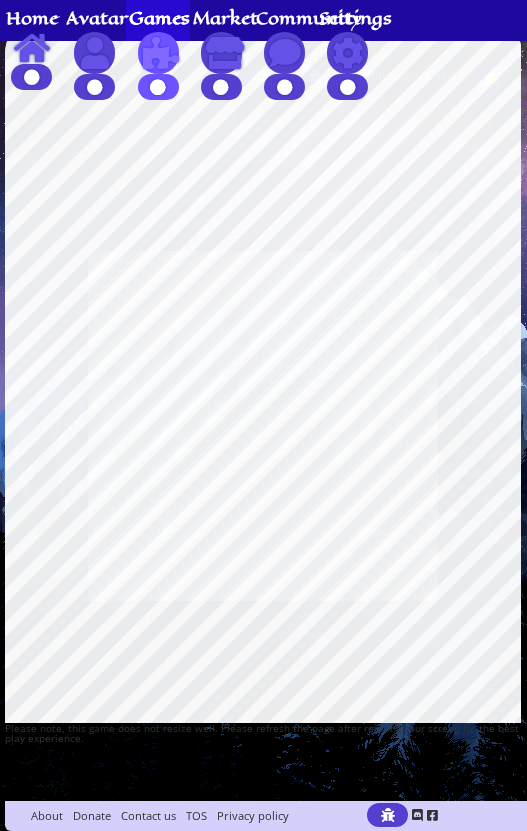 scroll, scrollTop: 0, scrollLeft: 0, axis: both 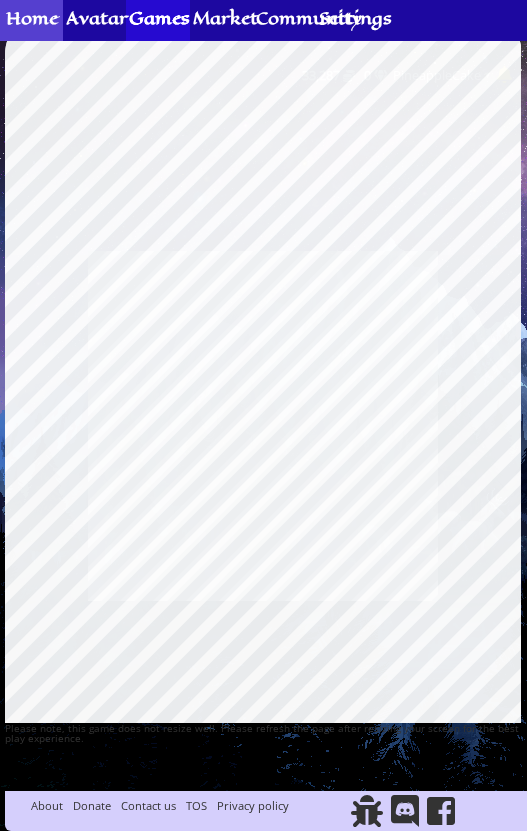 click on "Home" at bounding box center [32, 18] 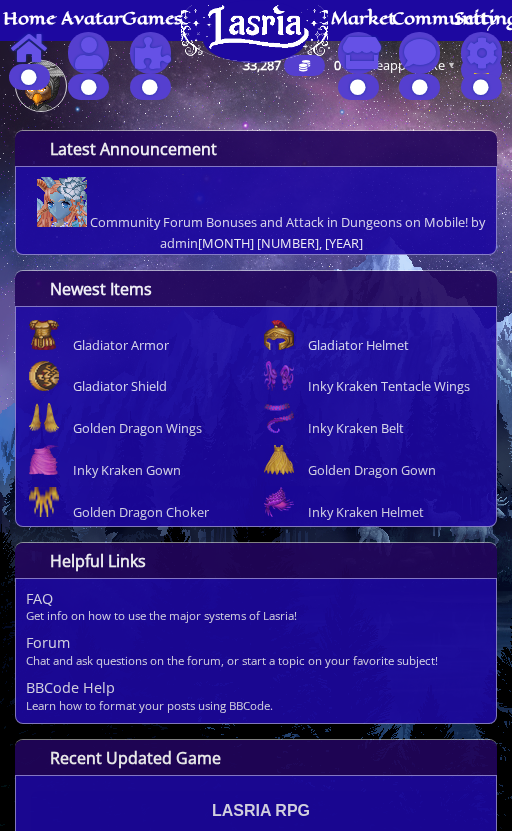 scroll, scrollTop: 0, scrollLeft: 0, axis: both 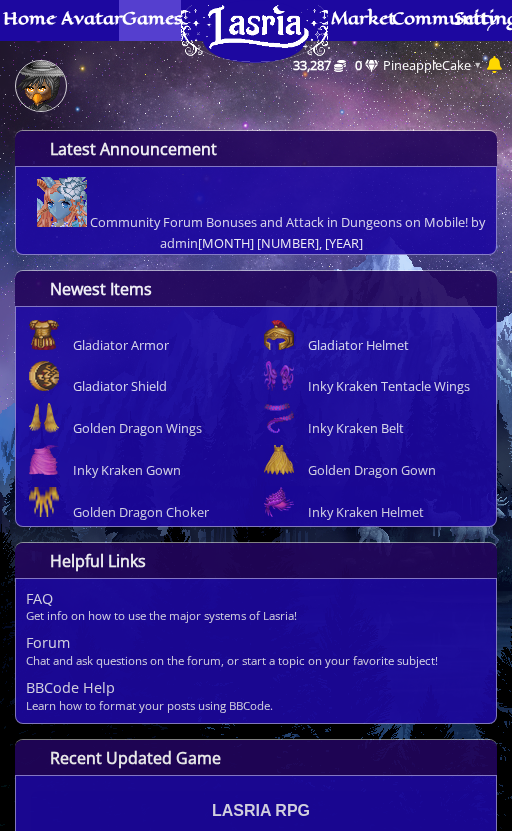 click on "Games" at bounding box center [152, 18] 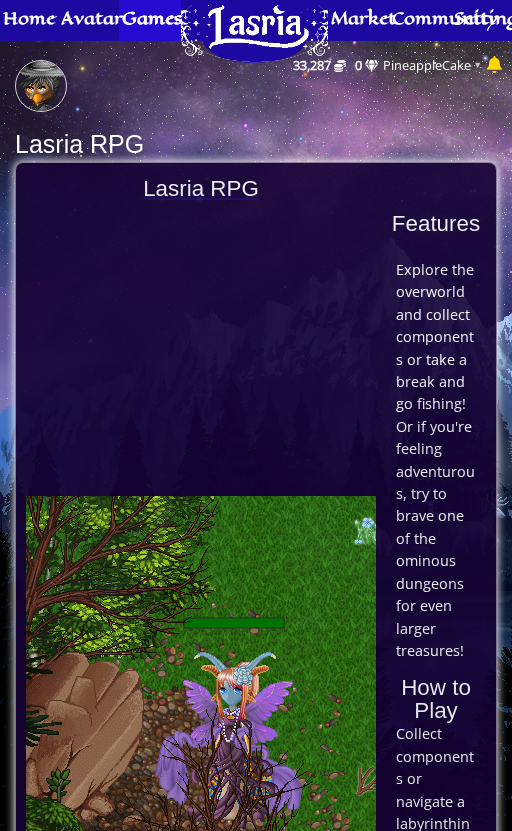 scroll, scrollTop: 0, scrollLeft: 0, axis: both 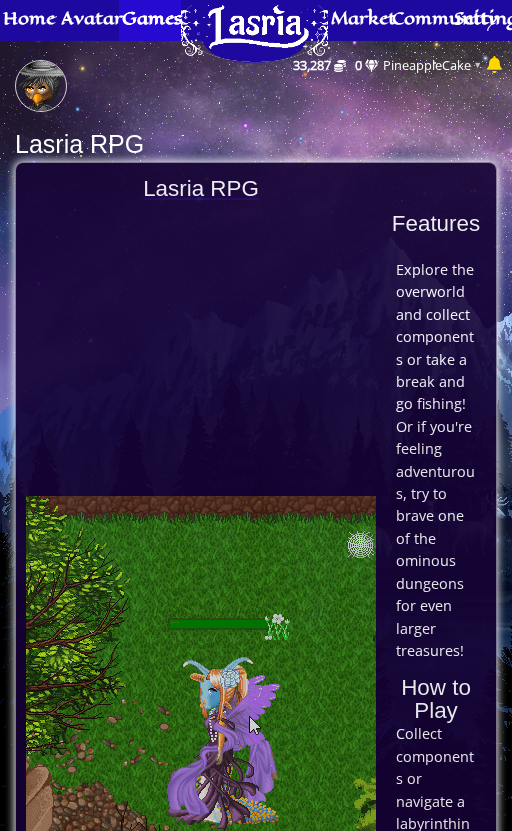 click at bounding box center [201, 671] 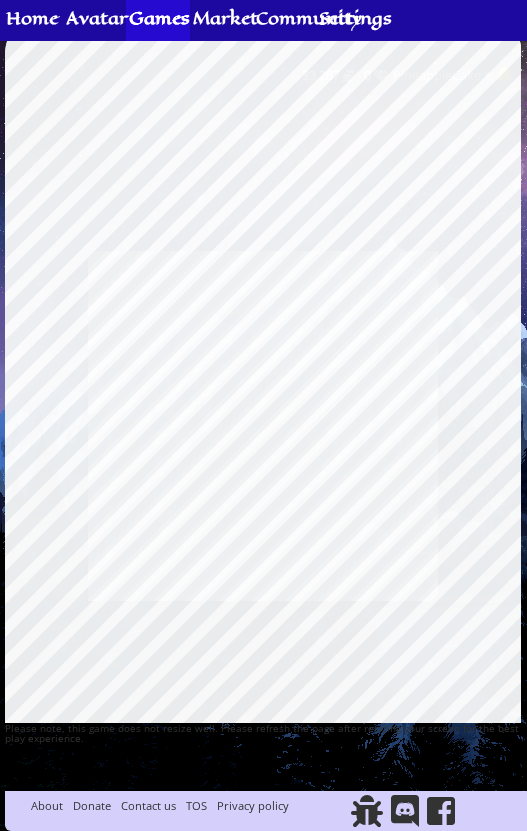scroll, scrollTop: 0, scrollLeft: 0, axis: both 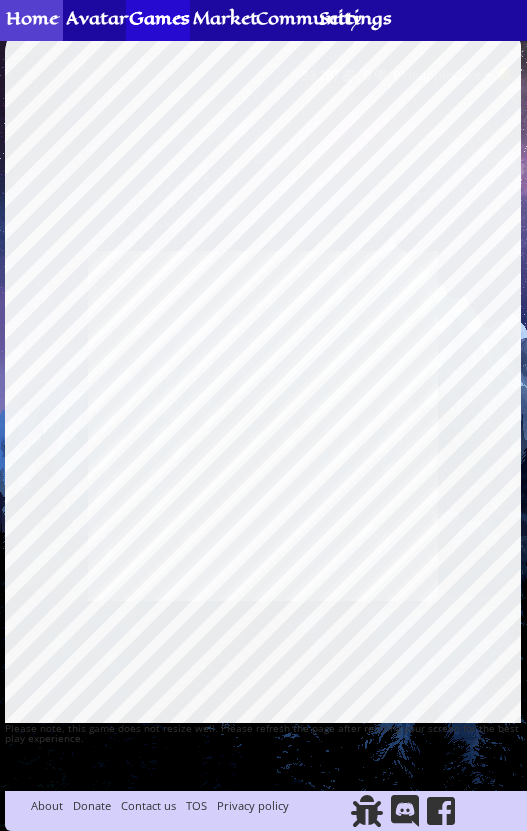 click on "Home" at bounding box center (32, 18) 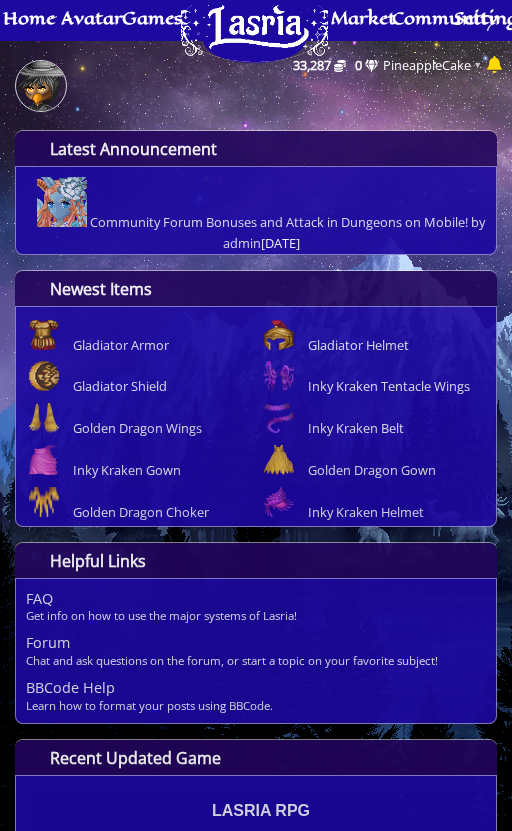 scroll, scrollTop: 0, scrollLeft: 0, axis: both 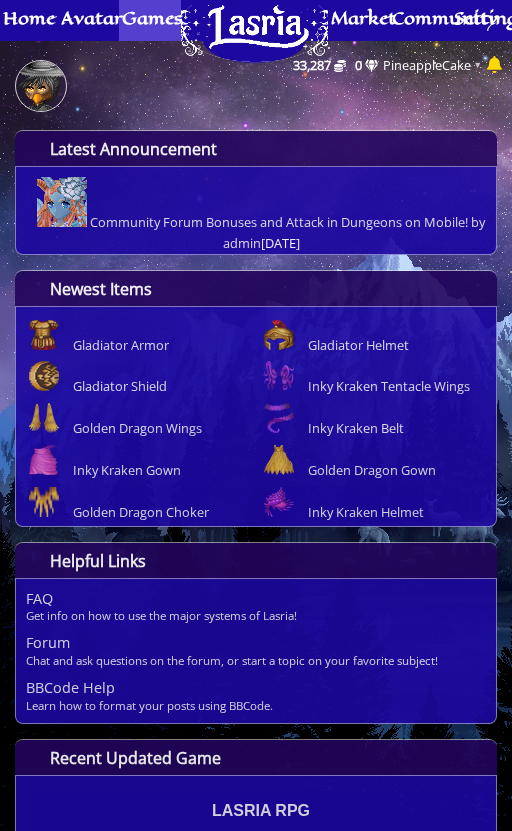 click on "Games" at bounding box center [149, 20] 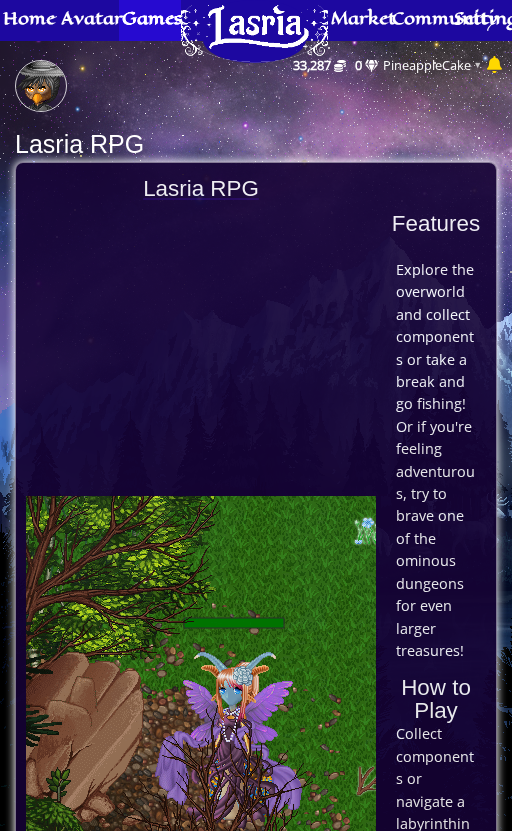 scroll, scrollTop: 0, scrollLeft: 0, axis: both 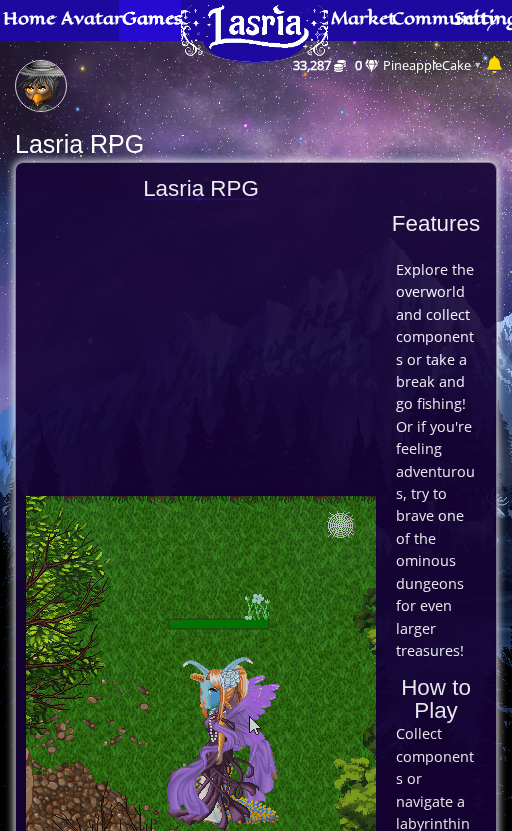 click at bounding box center (201, 671) 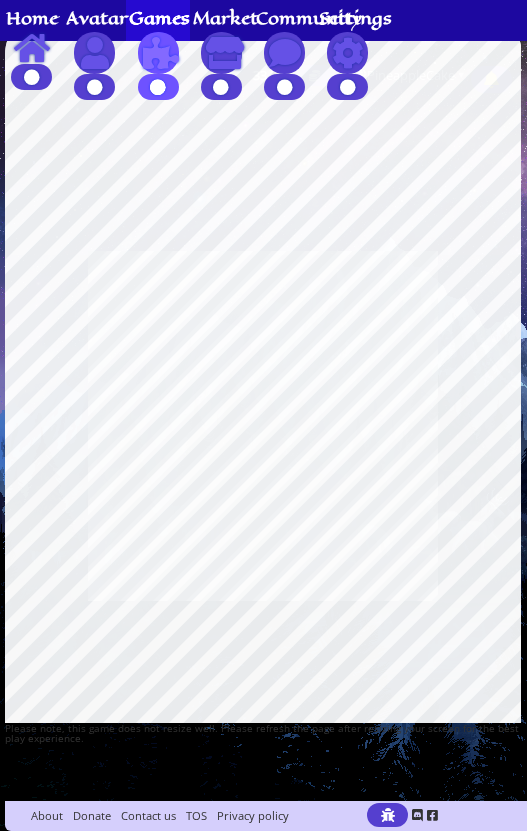 scroll, scrollTop: 0, scrollLeft: 0, axis: both 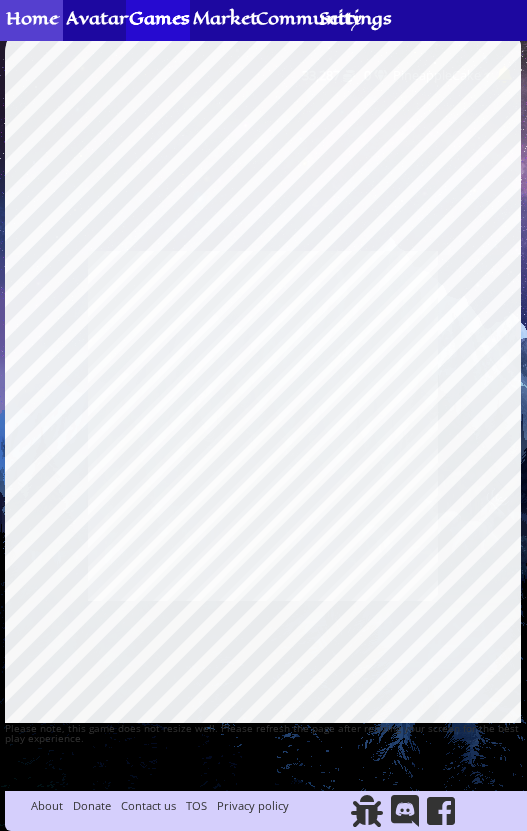 click on "Home" at bounding box center [32, 18] 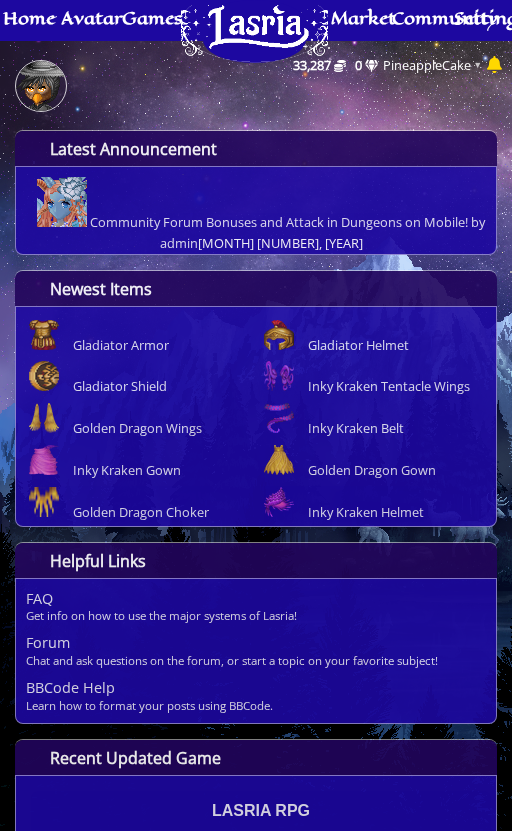 scroll, scrollTop: 0, scrollLeft: 0, axis: both 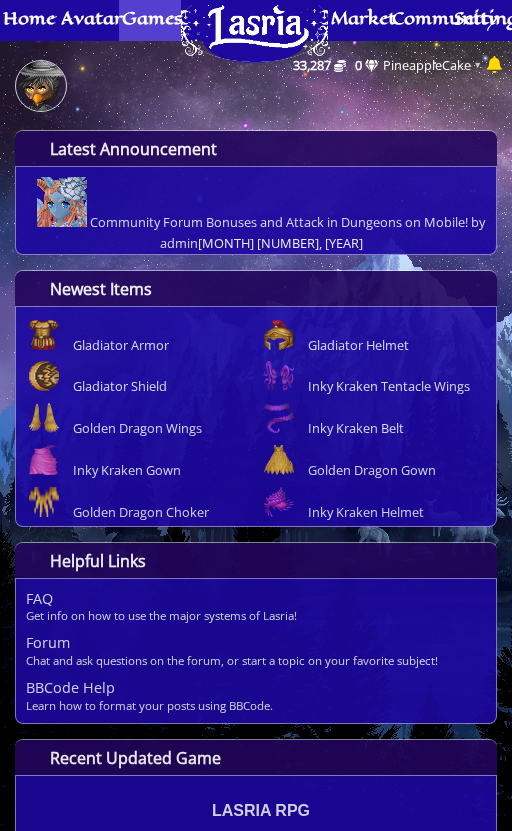click on "Games" at bounding box center [152, 18] 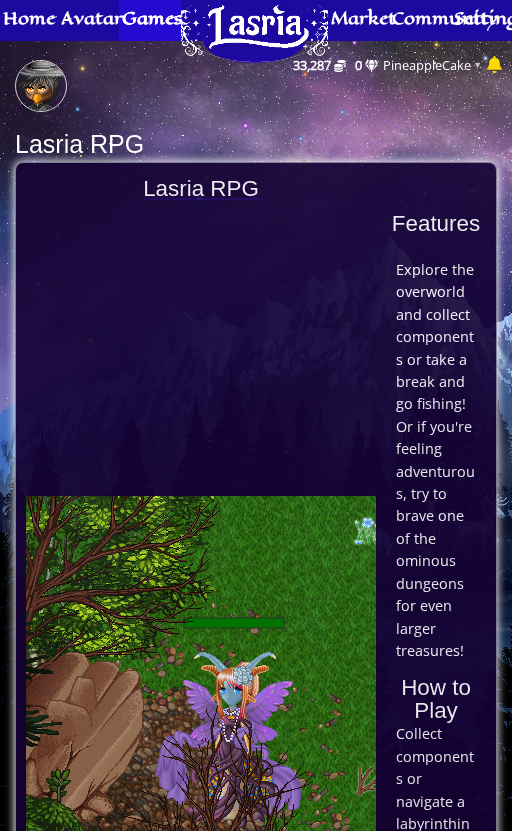 click at bounding box center (201, 671) 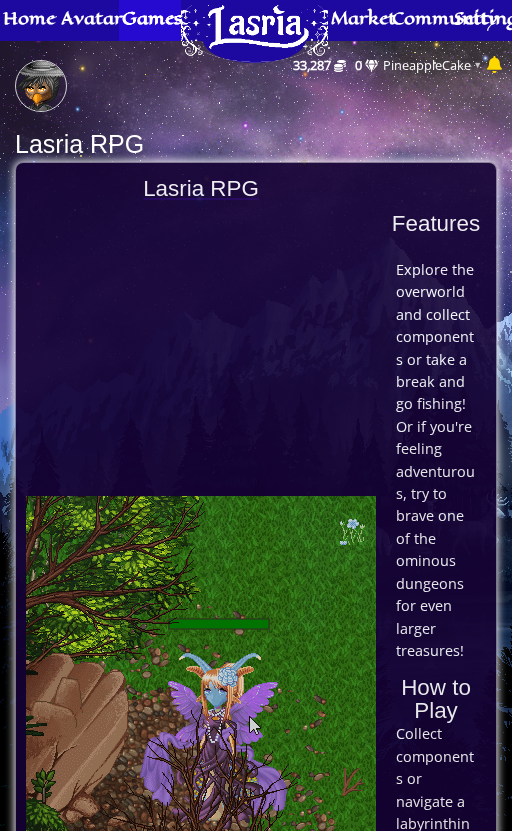 scroll, scrollTop: 0, scrollLeft: 0, axis: both 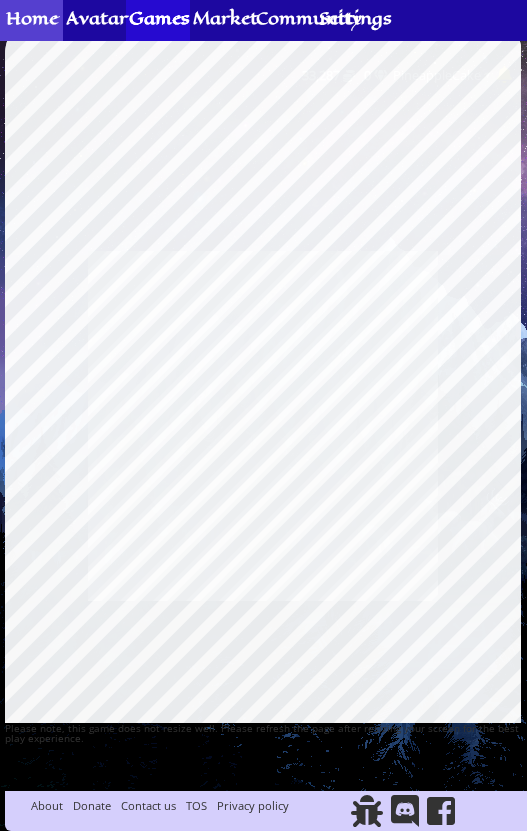 click on "Home" at bounding box center (32, 18) 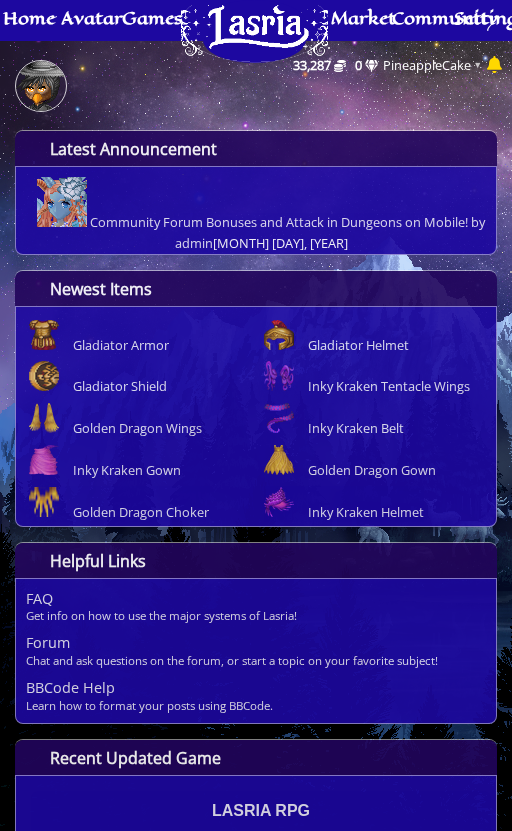 scroll, scrollTop: 0, scrollLeft: 0, axis: both 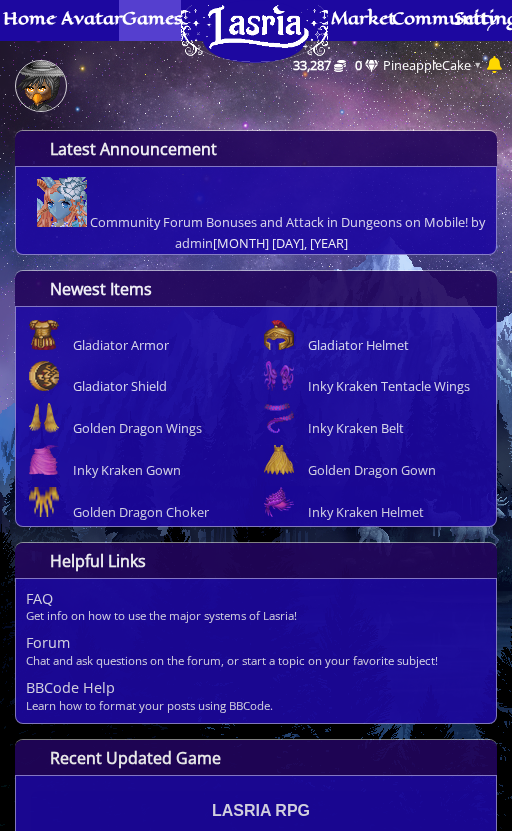 click on "Games" at bounding box center [152, 18] 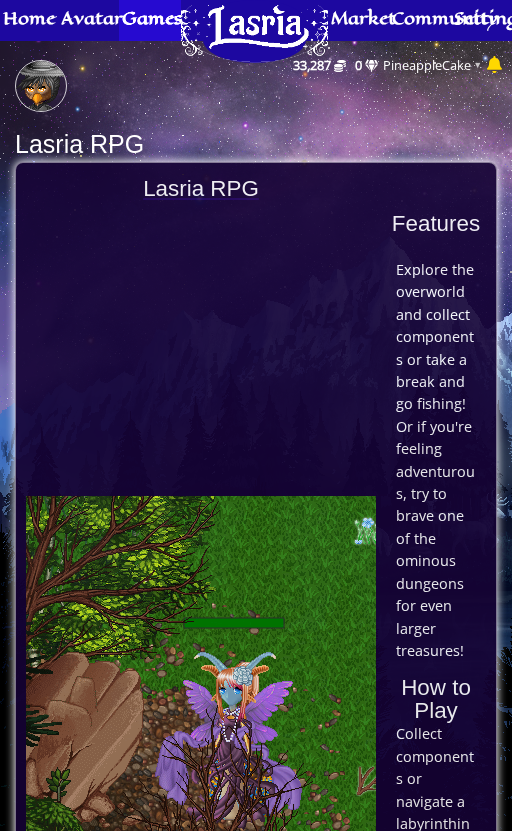 click at bounding box center (201, 671) 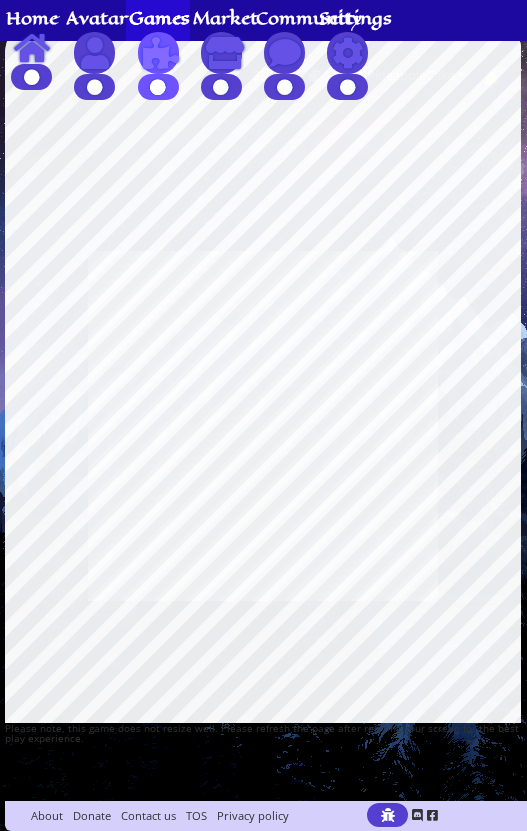 scroll, scrollTop: 0, scrollLeft: 0, axis: both 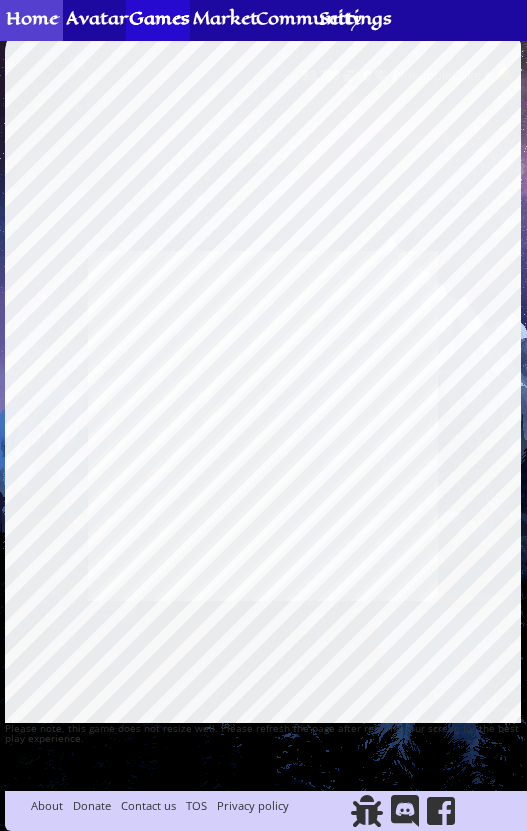 click on "Home" at bounding box center (32, 18) 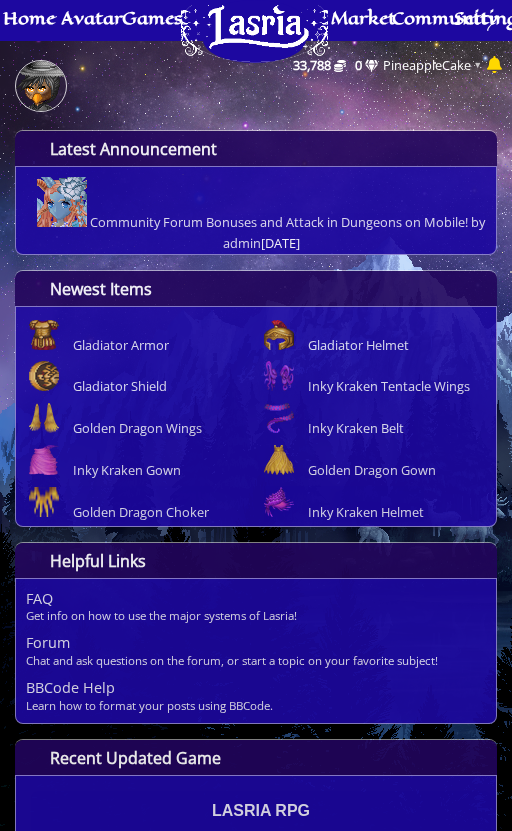 scroll, scrollTop: 0, scrollLeft: 0, axis: both 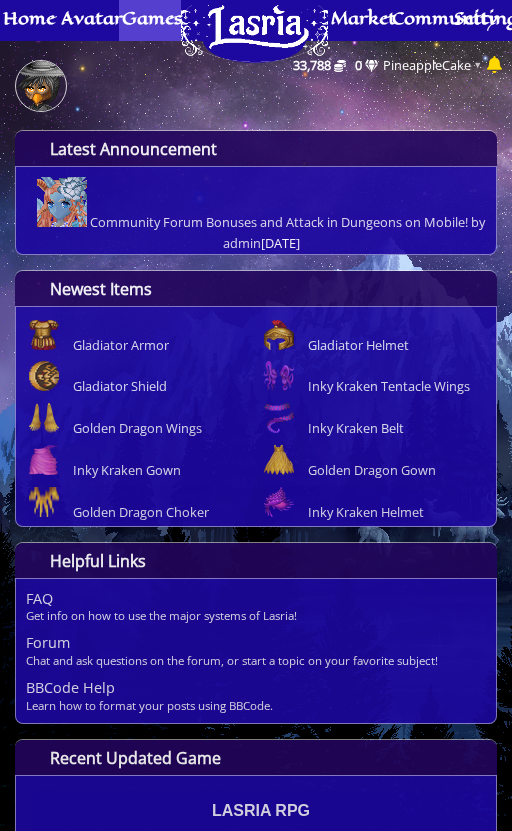 click on "Games" at bounding box center [152, 18] 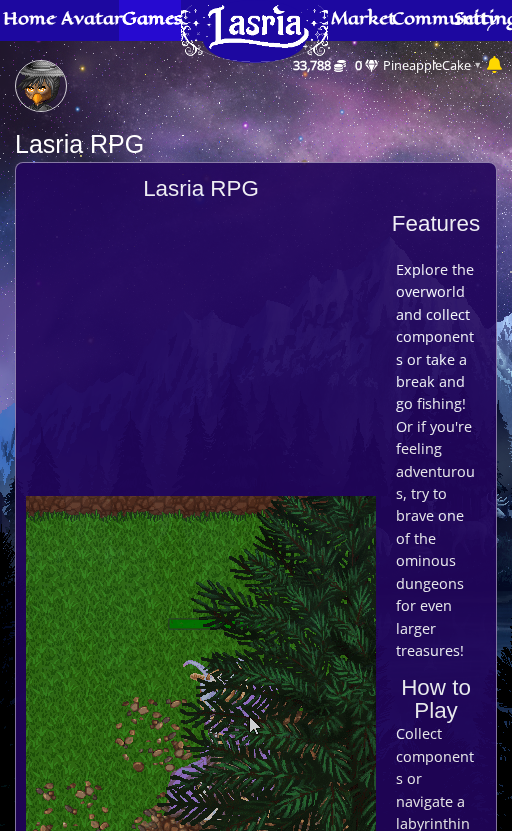 scroll, scrollTop: 0, scrollLeft: 0, axis: both 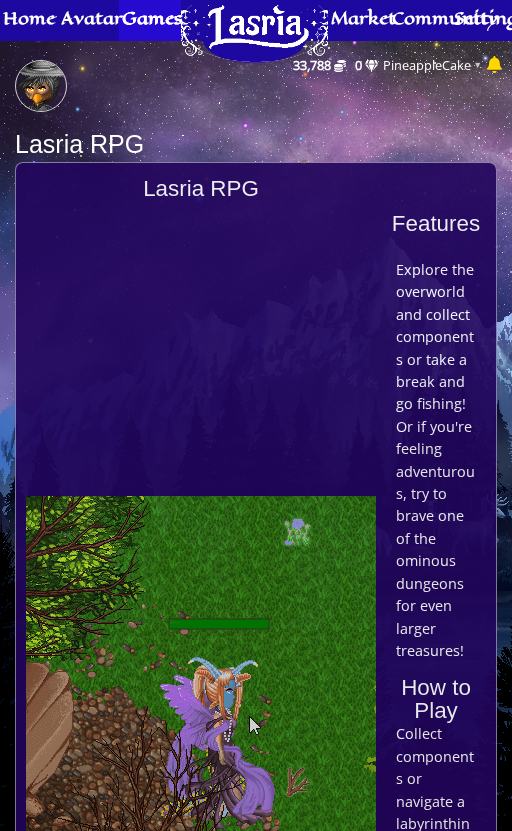 click at bounding box center [201, 671] 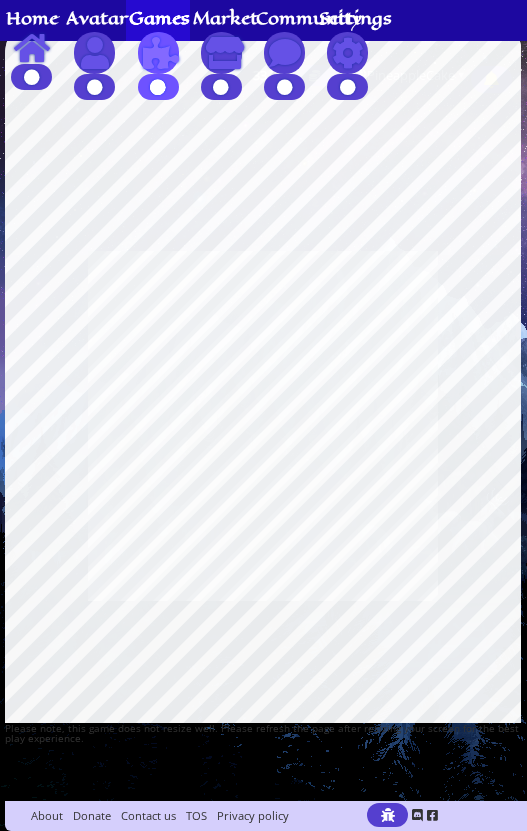 scroll, scrollTop: 0, scrollLeft: 0, axis: both 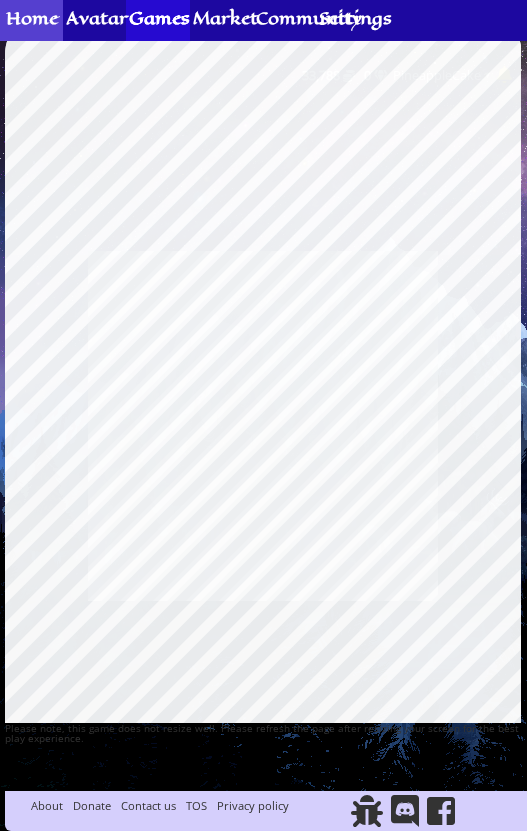 click on "Home" at bounding box center [32, 18] 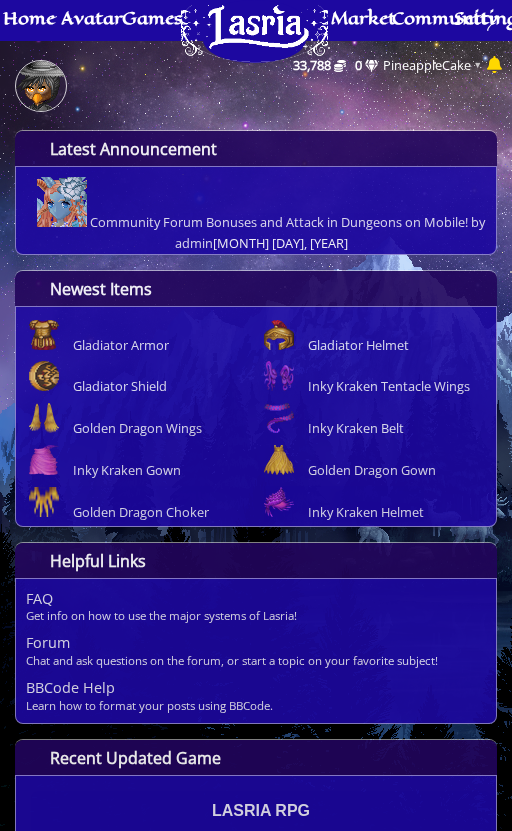 scroll, scrollTop: 0, scrollLeft: 0, axis: both 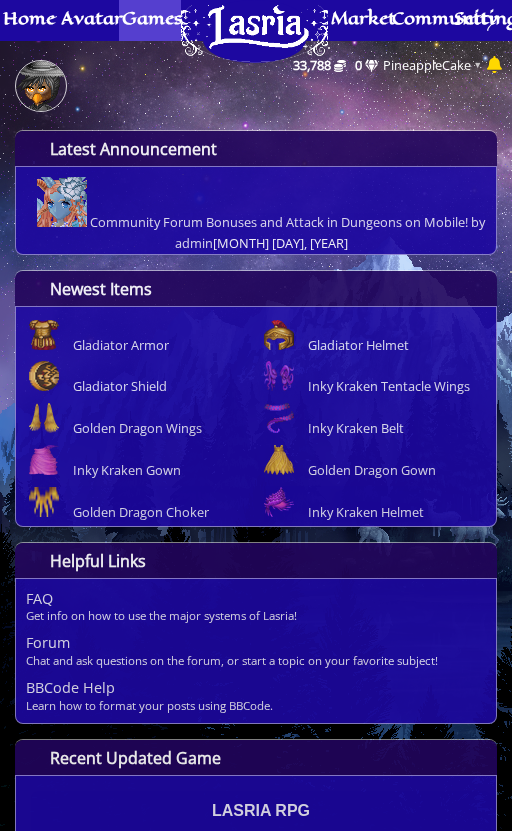 click on "Games" at bounding box center (152, 18) 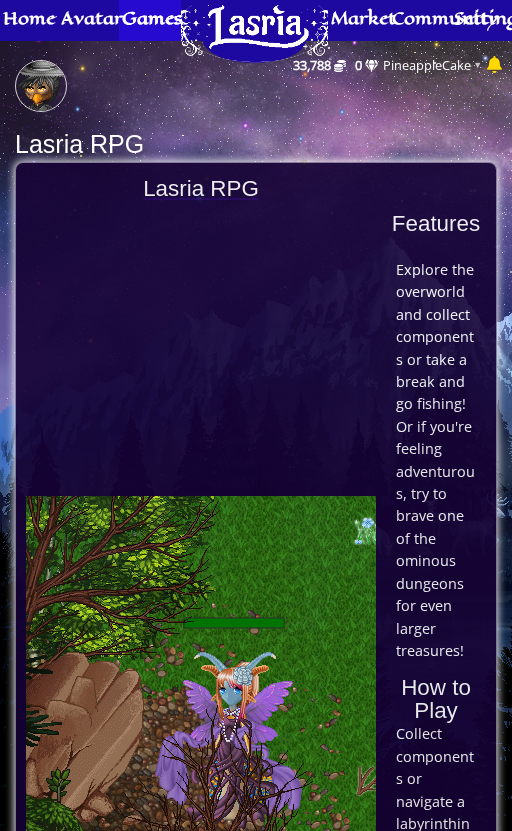scroll, scrollTop: 0, scrollLeft: 0, axis: both 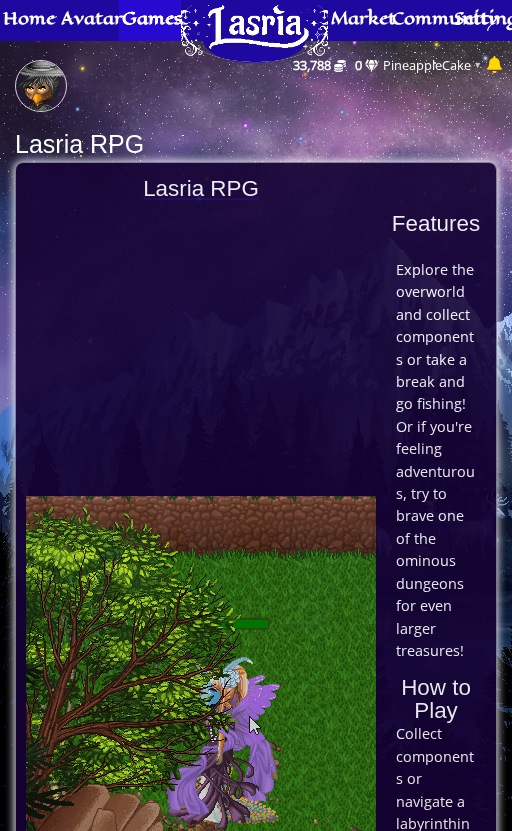 click at bounding box center [201, 671] 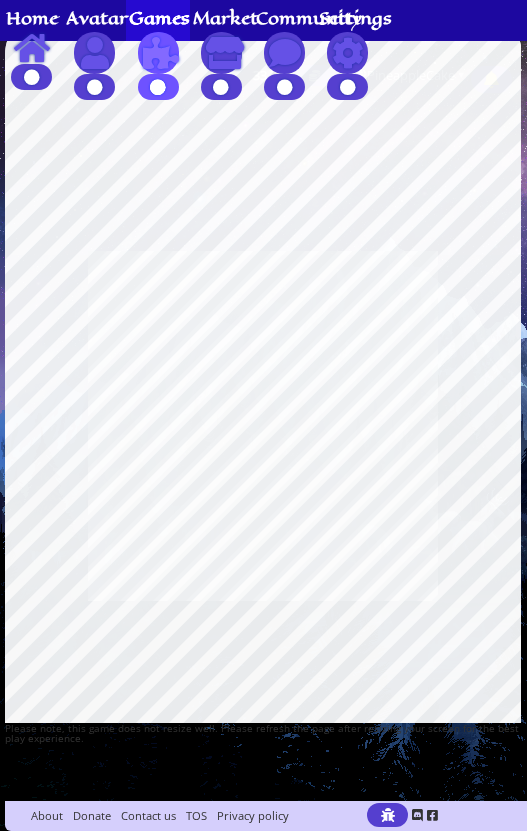 scroll, scrollTop: 0, scrollLeft: 0, axis: both 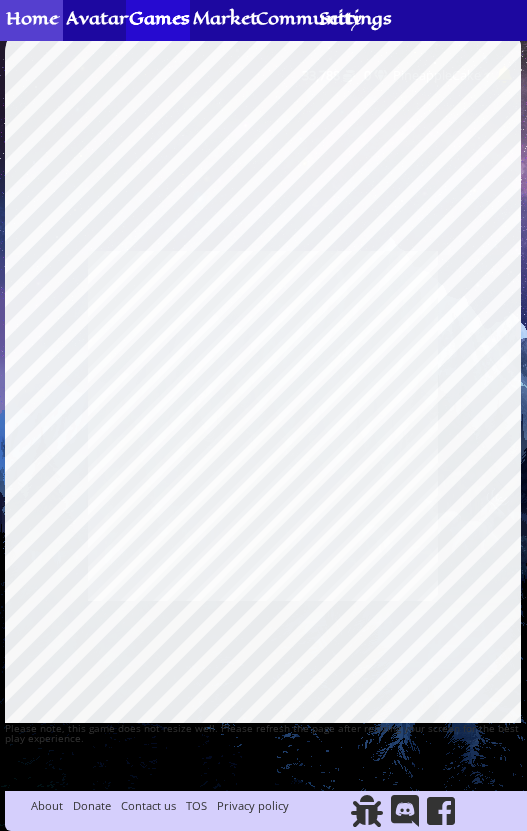 click on "Home" at bounding box center (32, 18) 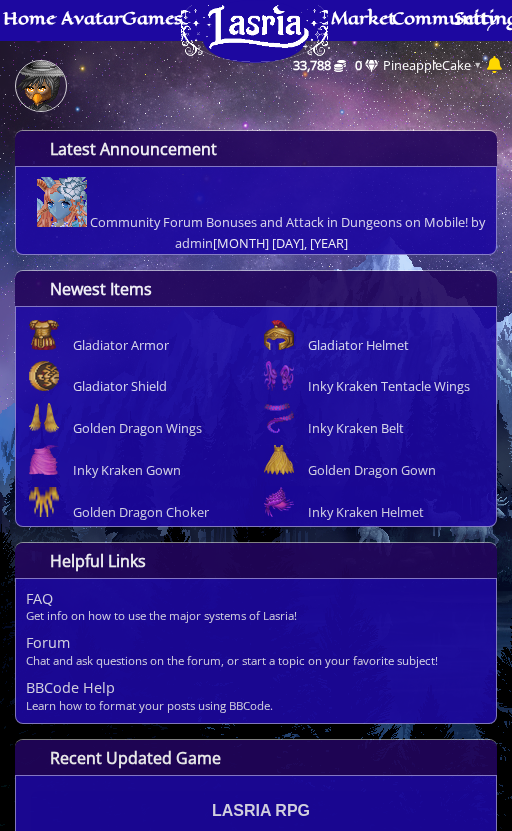 scroll, scrollTop: 0, scrollLeft: 0, axis: both 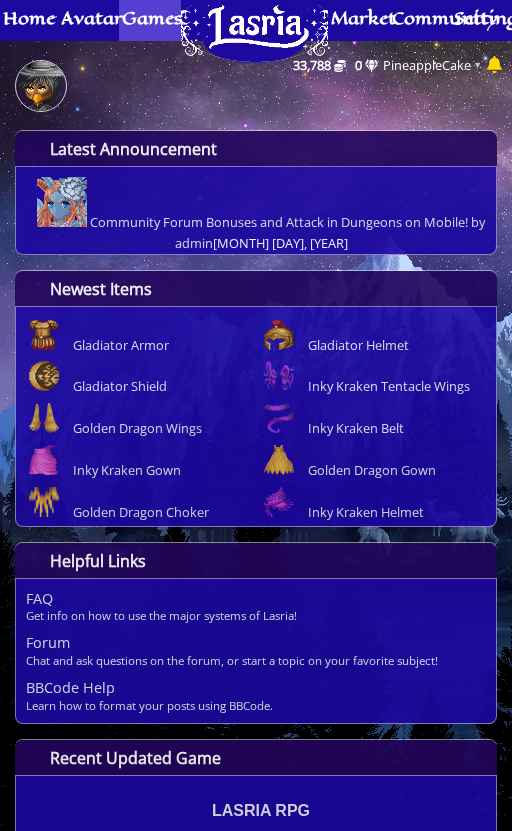 click on "Games" at bounding box center [152, 18] 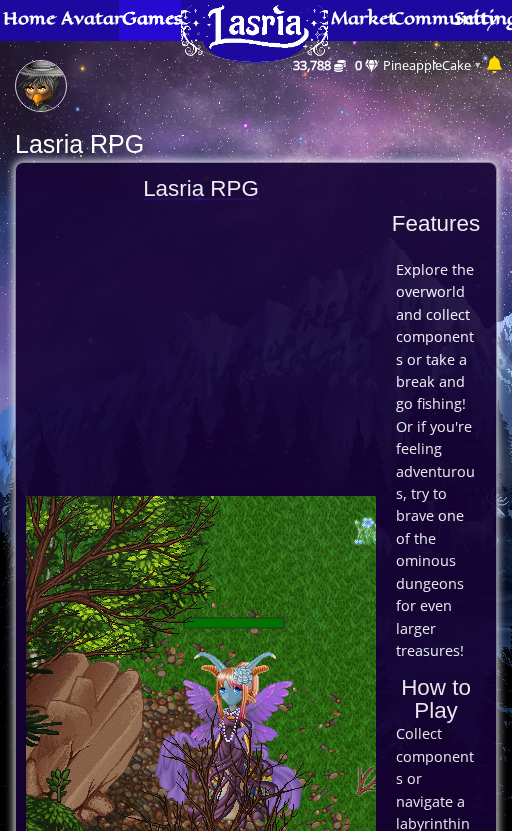 scroll, scrollTop: 0, scrollLeft: 0, axis: both 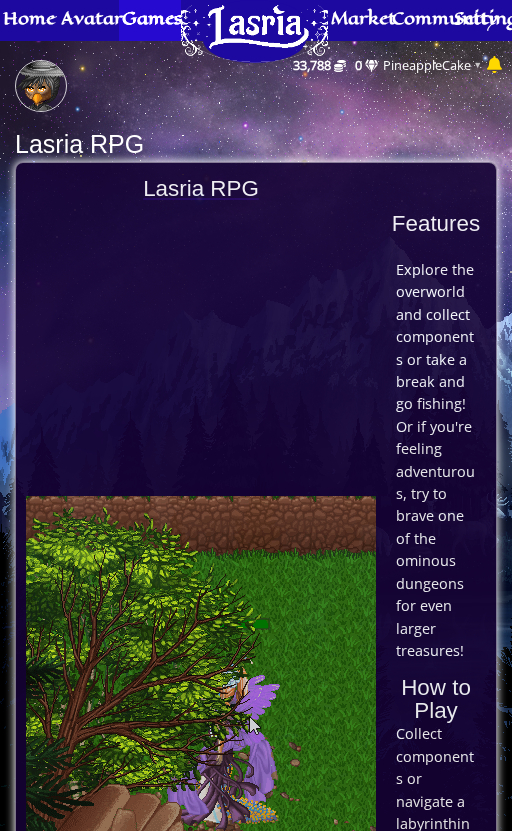 click at bounding box center [201, 671] 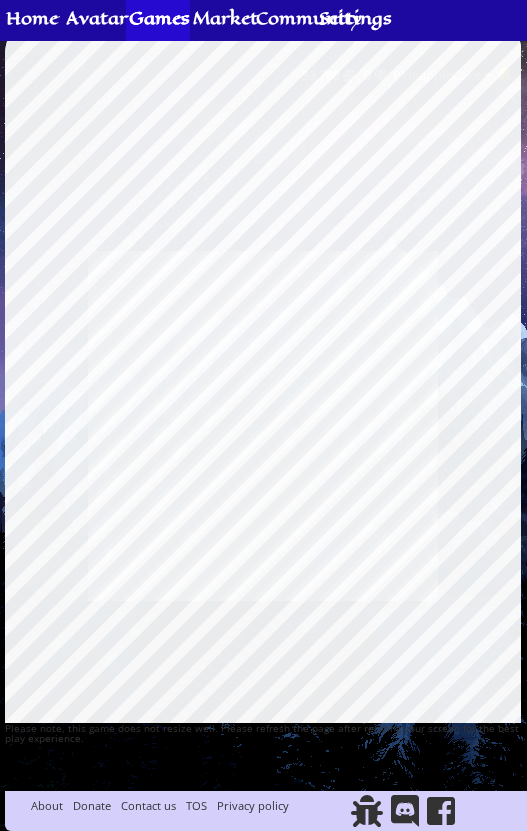 scroll, scrollTop: 0, scrollLeft: 0, axis: both 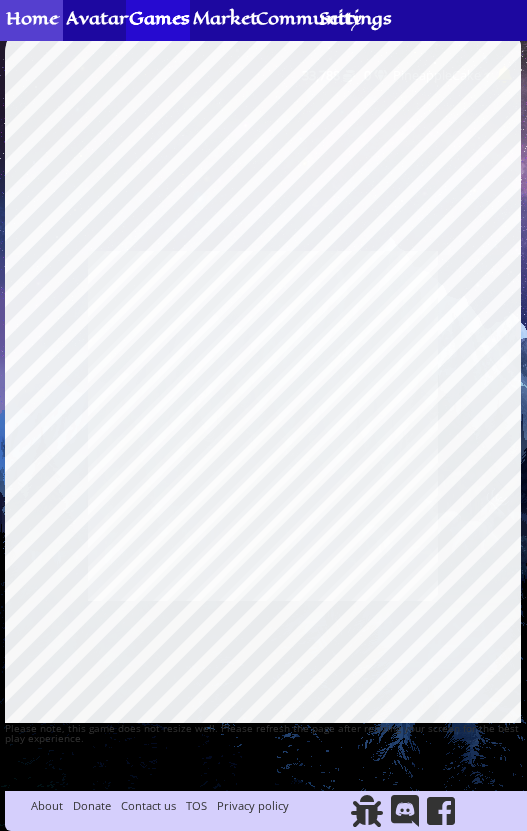 click on "Home" at bounding box center [32, 18] 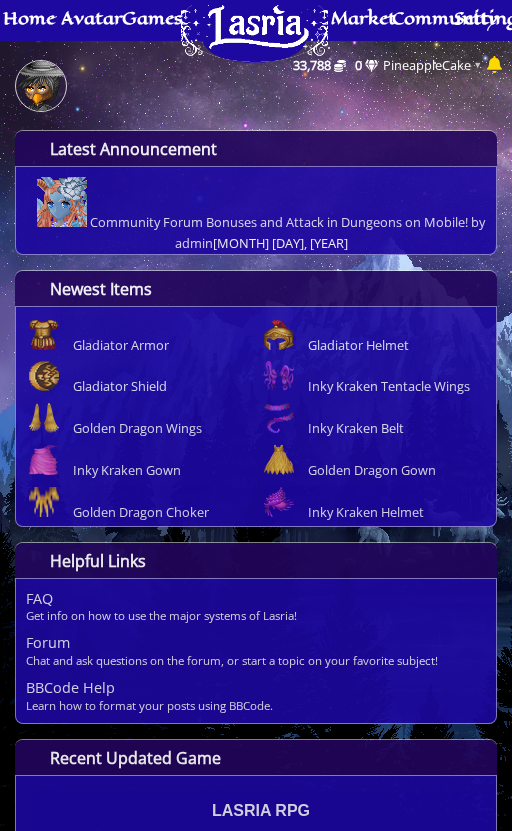 scroll, scrollTop: 0, scrollLeft: 0, axis: both 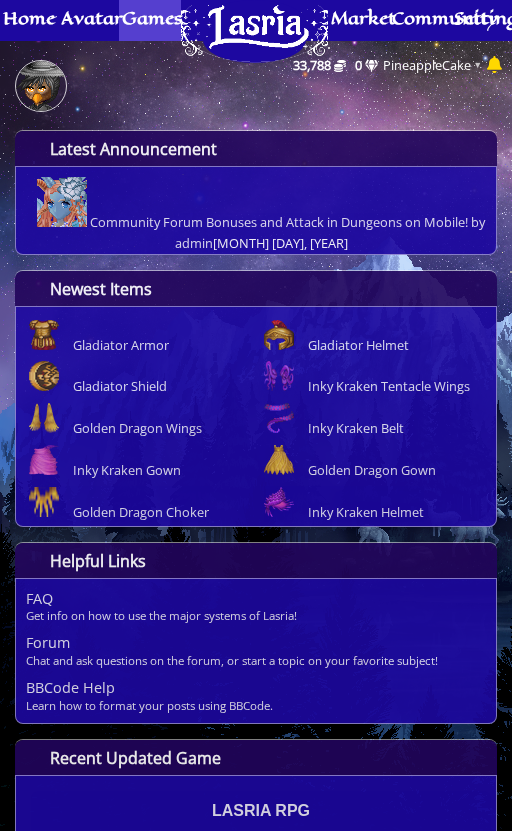 click on "Games" at bounding box center (152, 18) 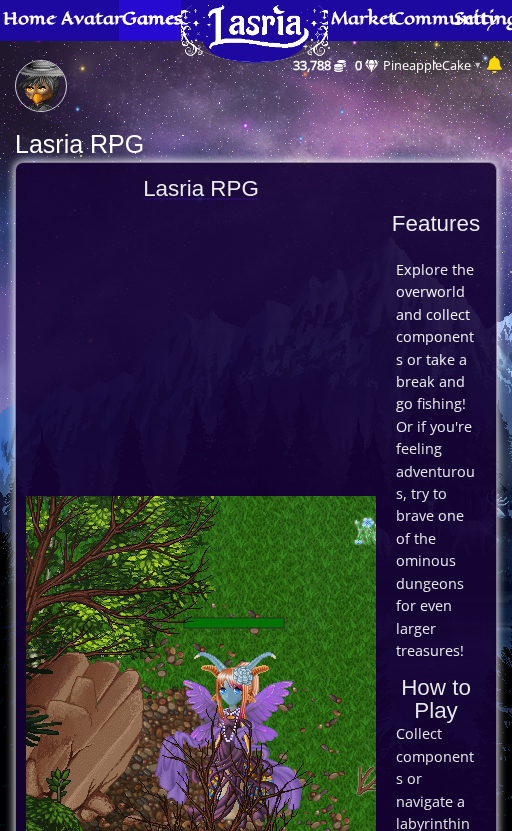 scroll, scrollTop: 0, scrollLeft: 0, axis: both 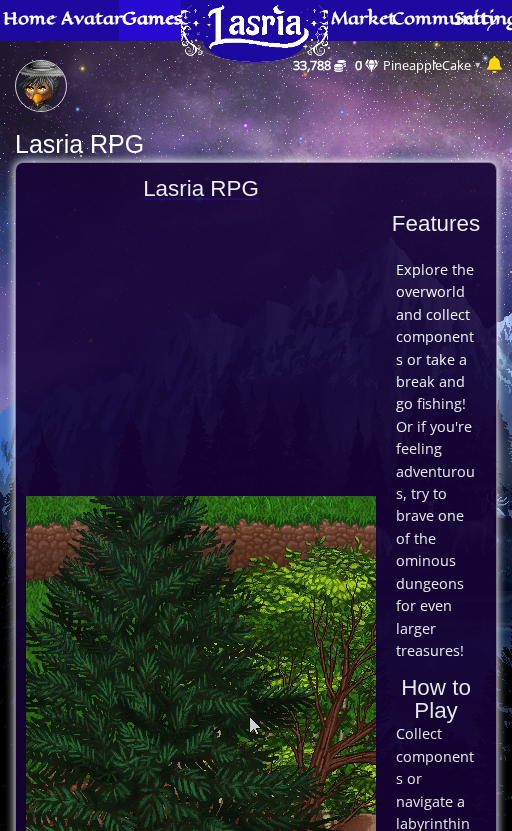click at bounding box center [201, 671] 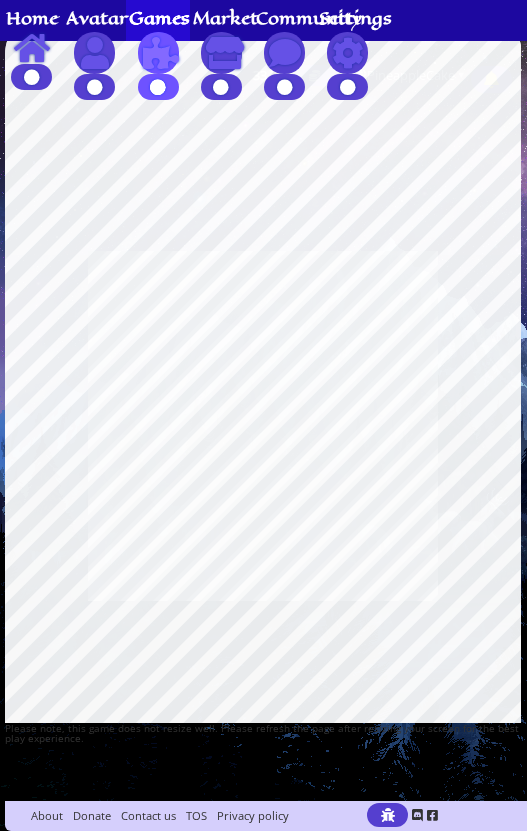 scroll, scrollTop: 0, scrollLeft: 0, axis: both 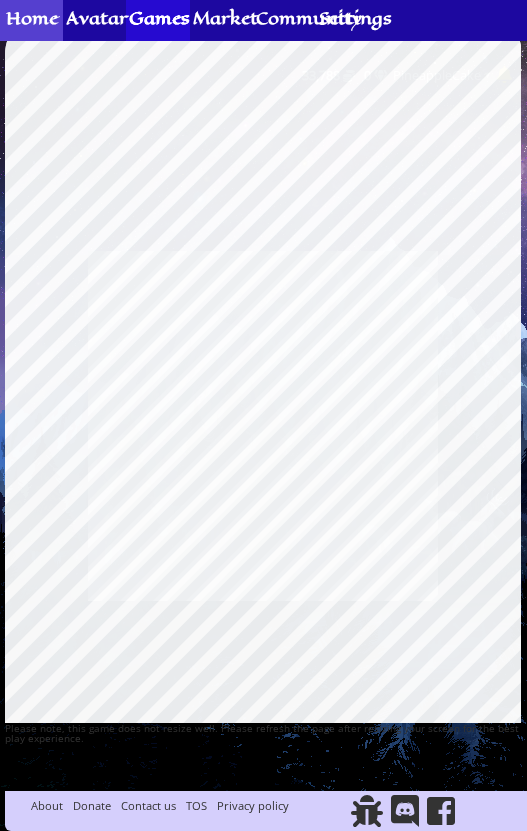 click on "Home" at bounding box center [32, 18] 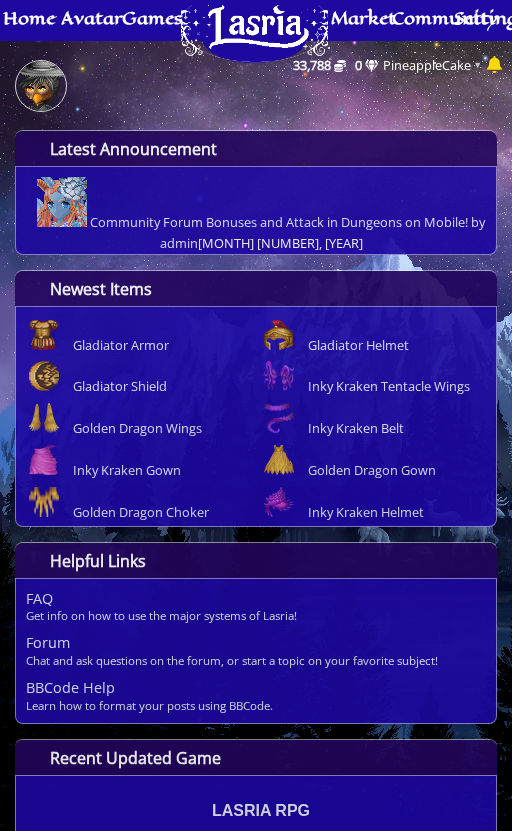 scroll, scrollTop: 0, scrollLeft: 0, axis: both 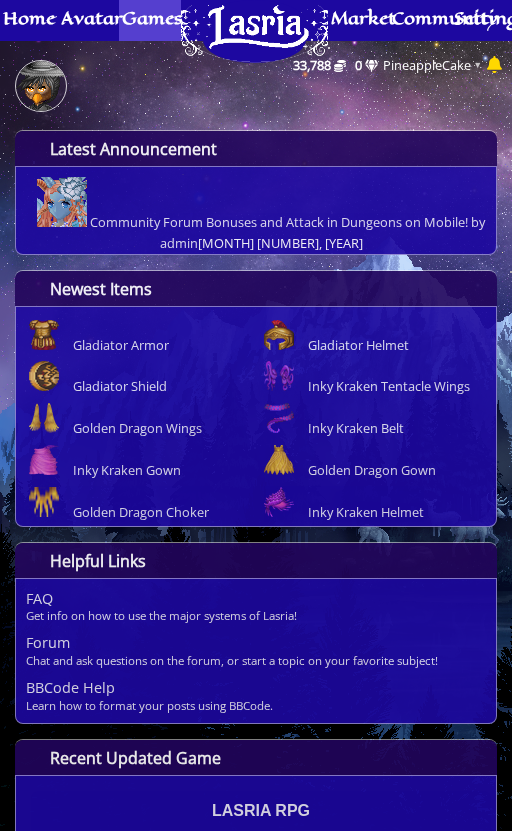 click on "Games" at bounding box center [152, 18] 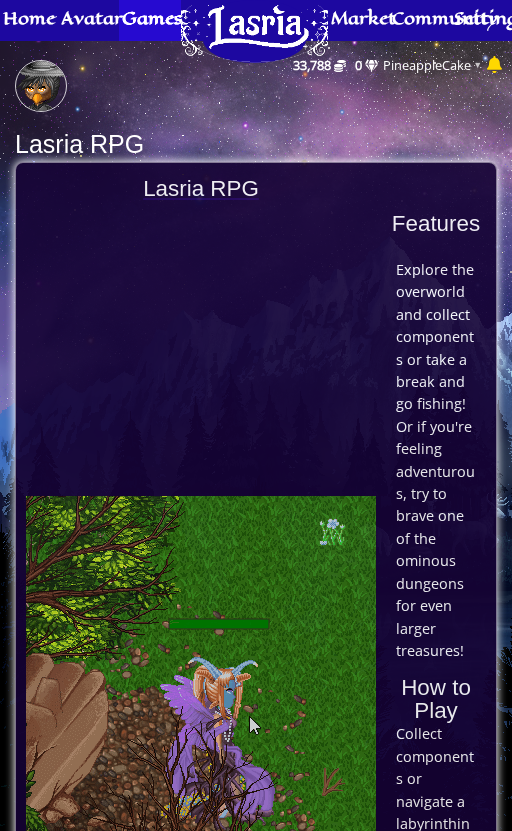 scroll, scrollTop: 0, scrollLeft: 0, axis: both 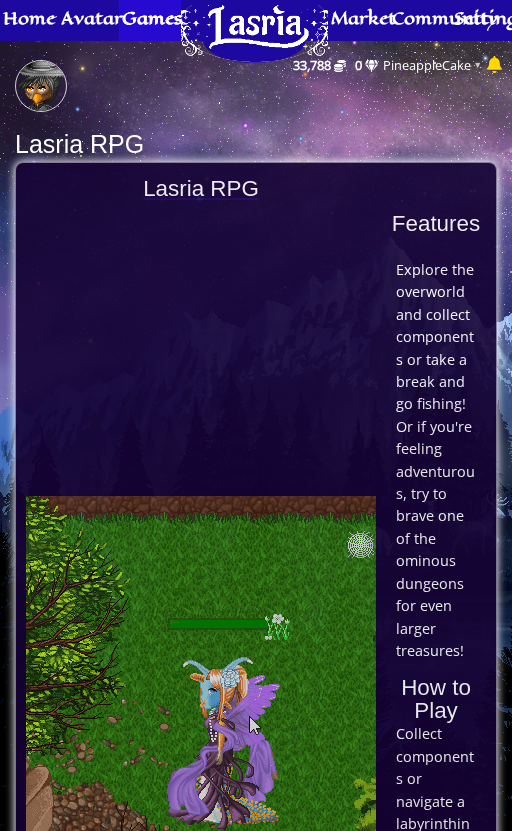 click at bounding box center (201, 671) 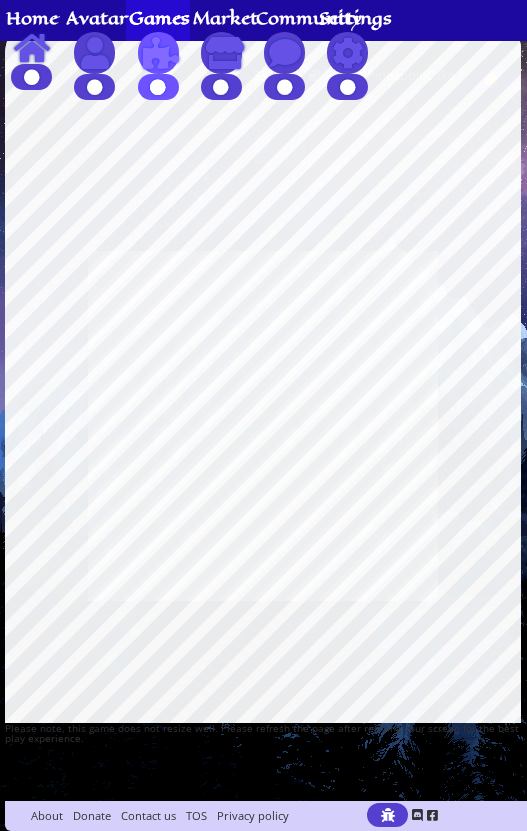 scroll, scrollTop: 0, scrollLeft: 0, axis: both 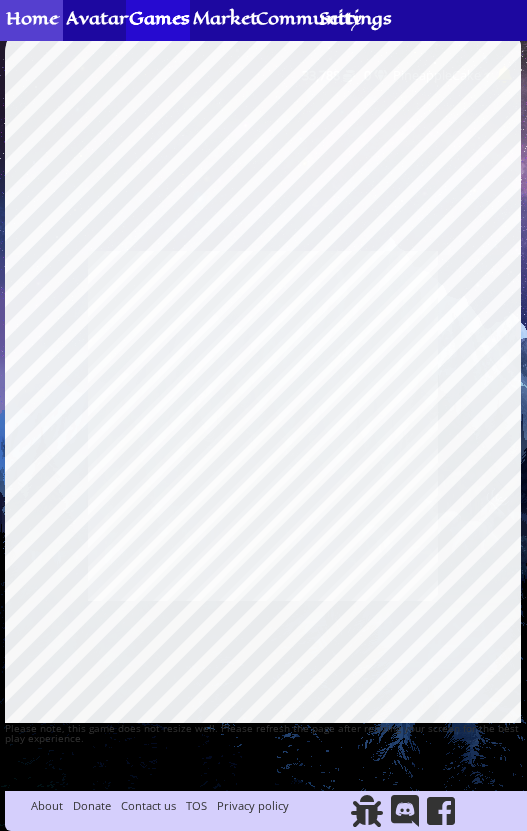 click on "Home" at bounding box center (32, 18) 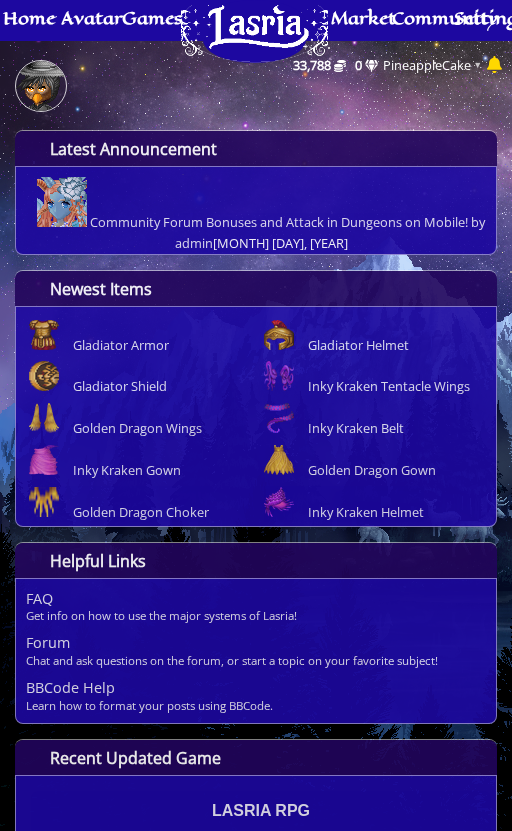 scroll, scrollTop: 0, scrollLeft: 0, axis: both 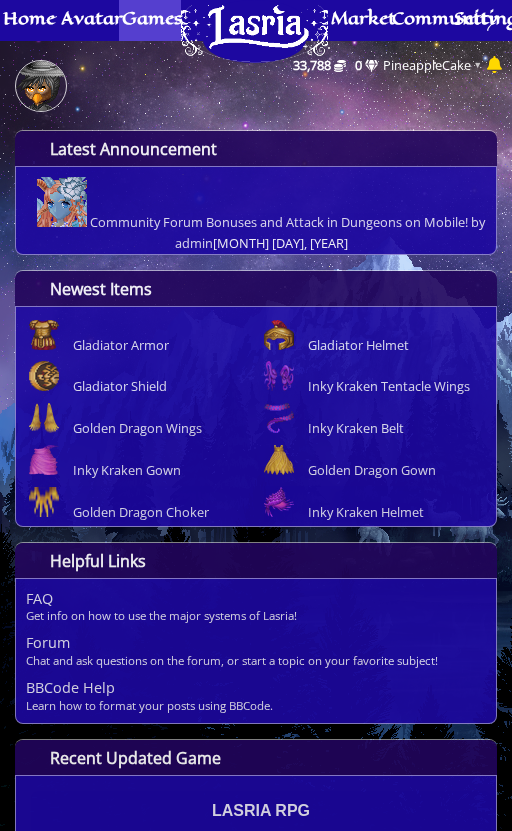 click on "Games" at bounding box center [152, 18] 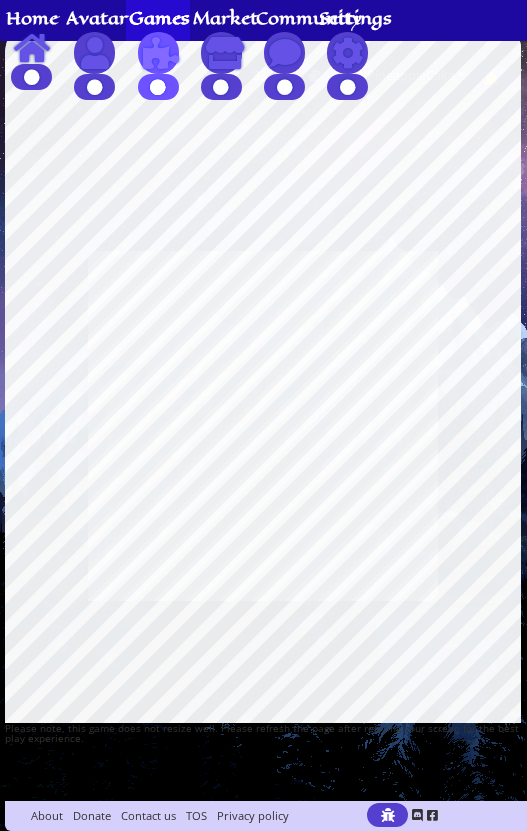 scroll, scrollTop: 0, scrollLeft: 0, axis: both 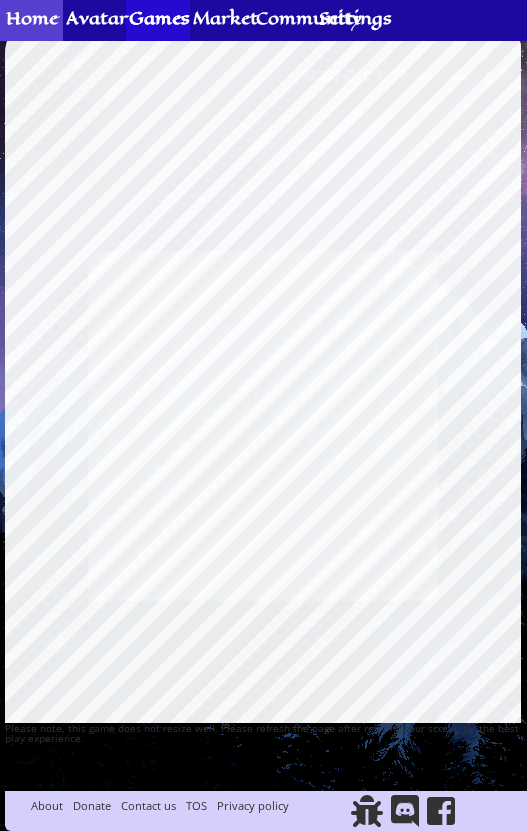 click on "Home" at bounding box center (31, 20) 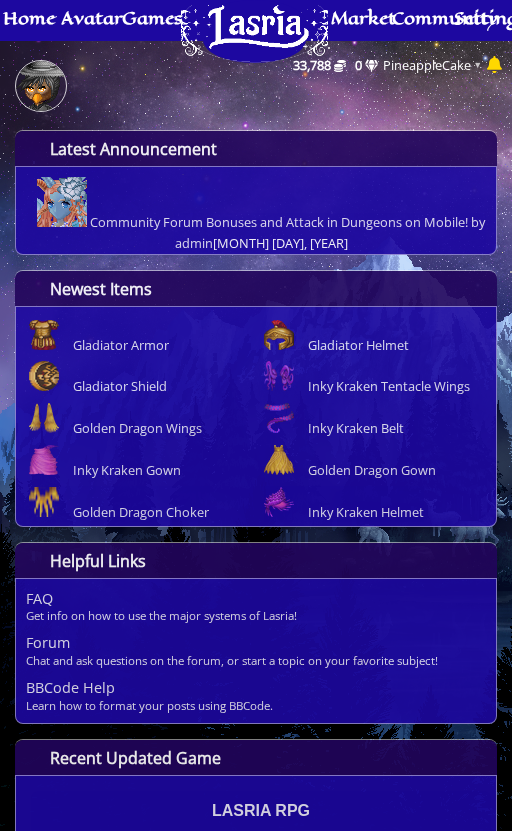 scroll, scrollTop: 0, scrollLeft: 0, axis: both 